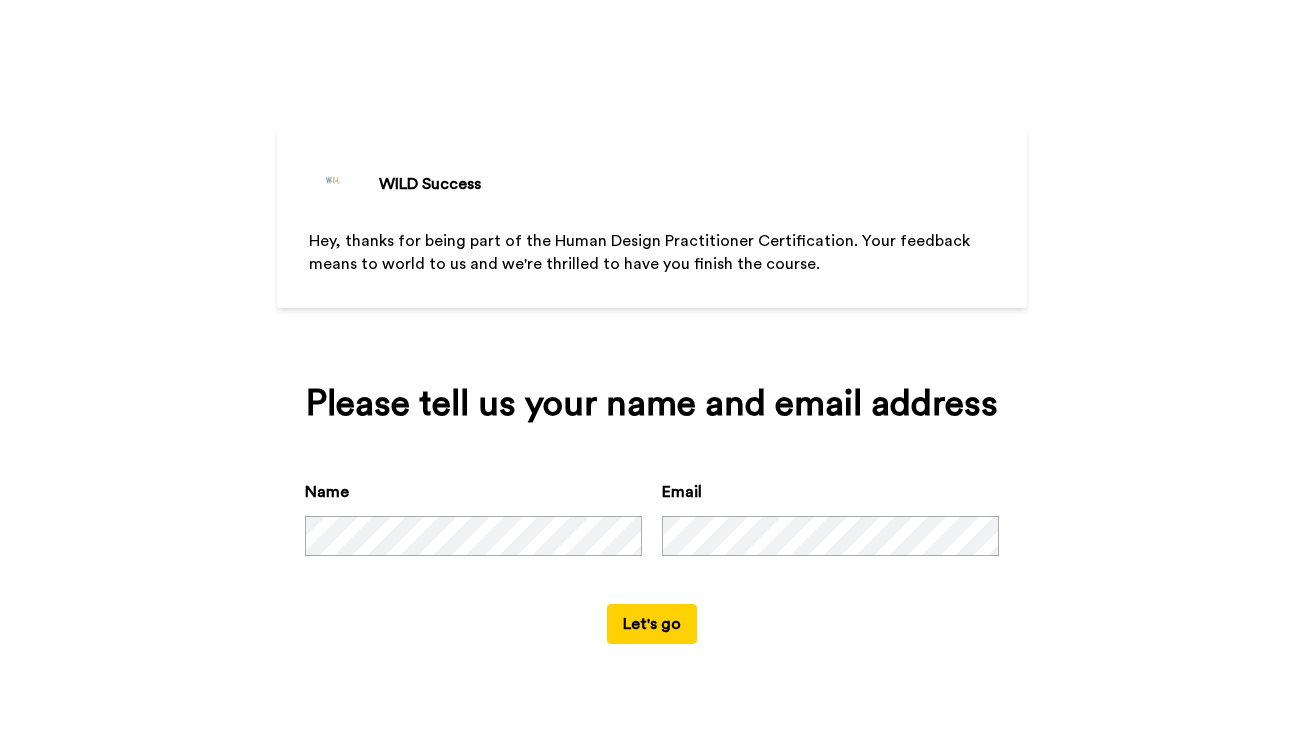 scroll, scrollTop: 0, scrollLeft: 0, axis: both 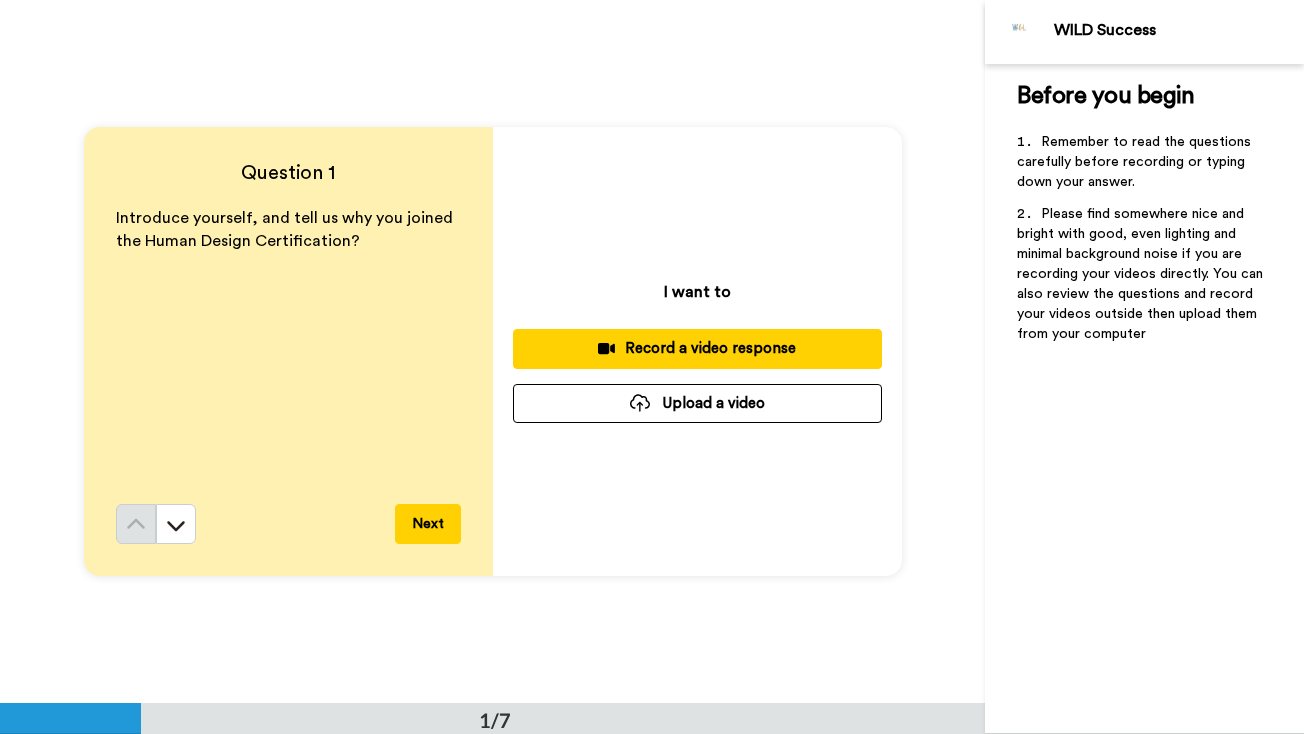 click on "Record a video response" at bounding box center (697, 348) 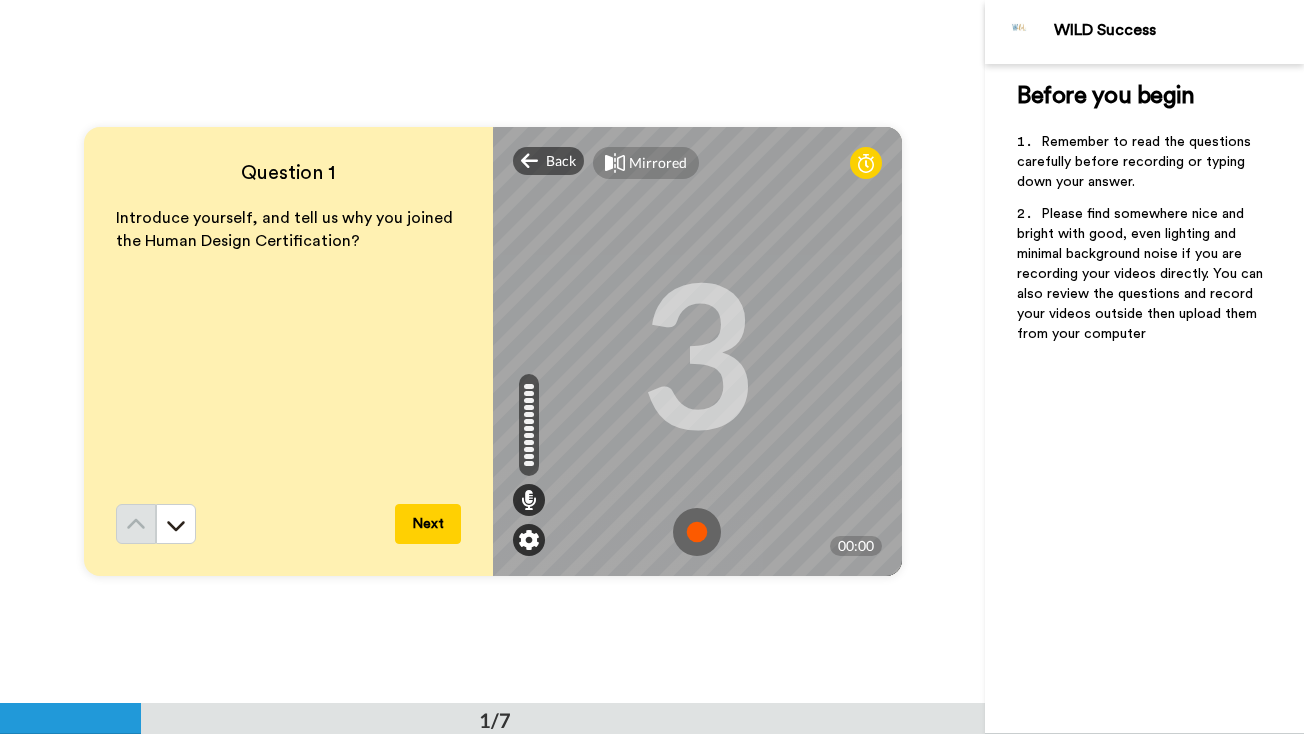 click at bounding box center [529, 540] 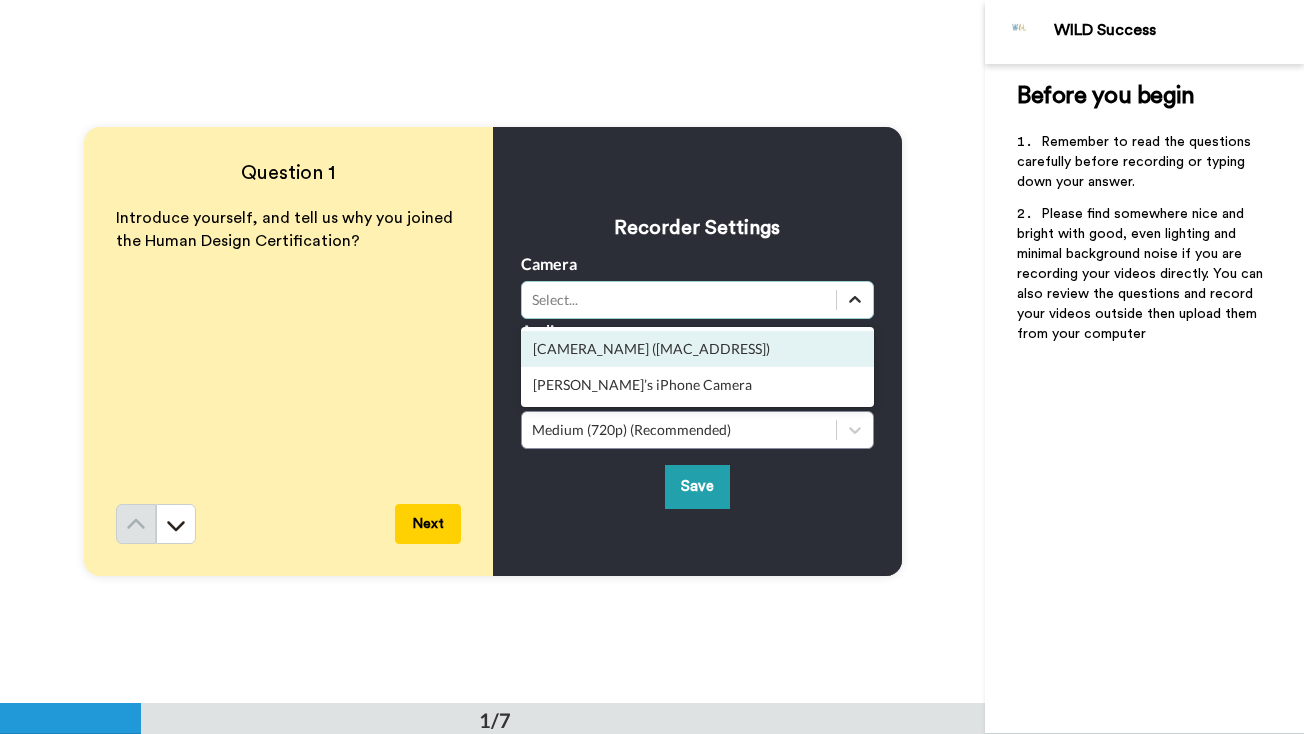 click 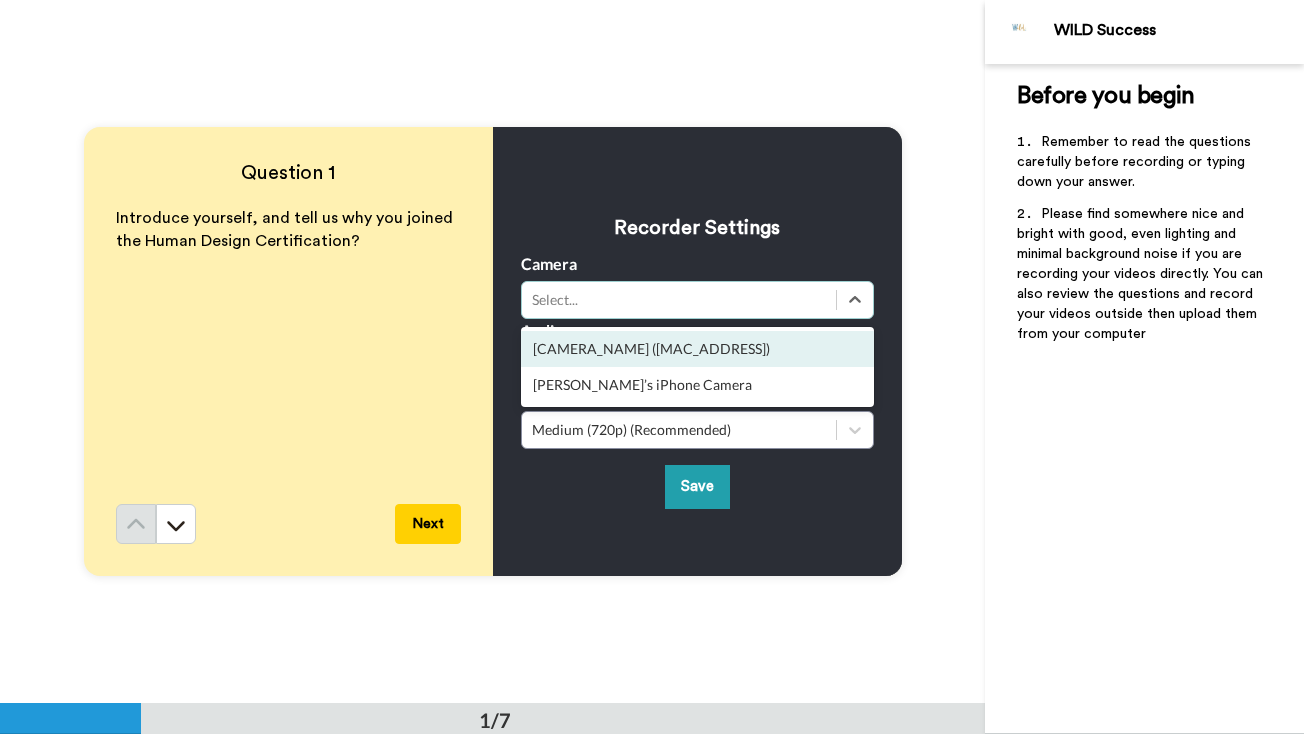 click on "[CAMERA_NAME] ([MAC_ADDRESS])" at bounding box center [697, 349] 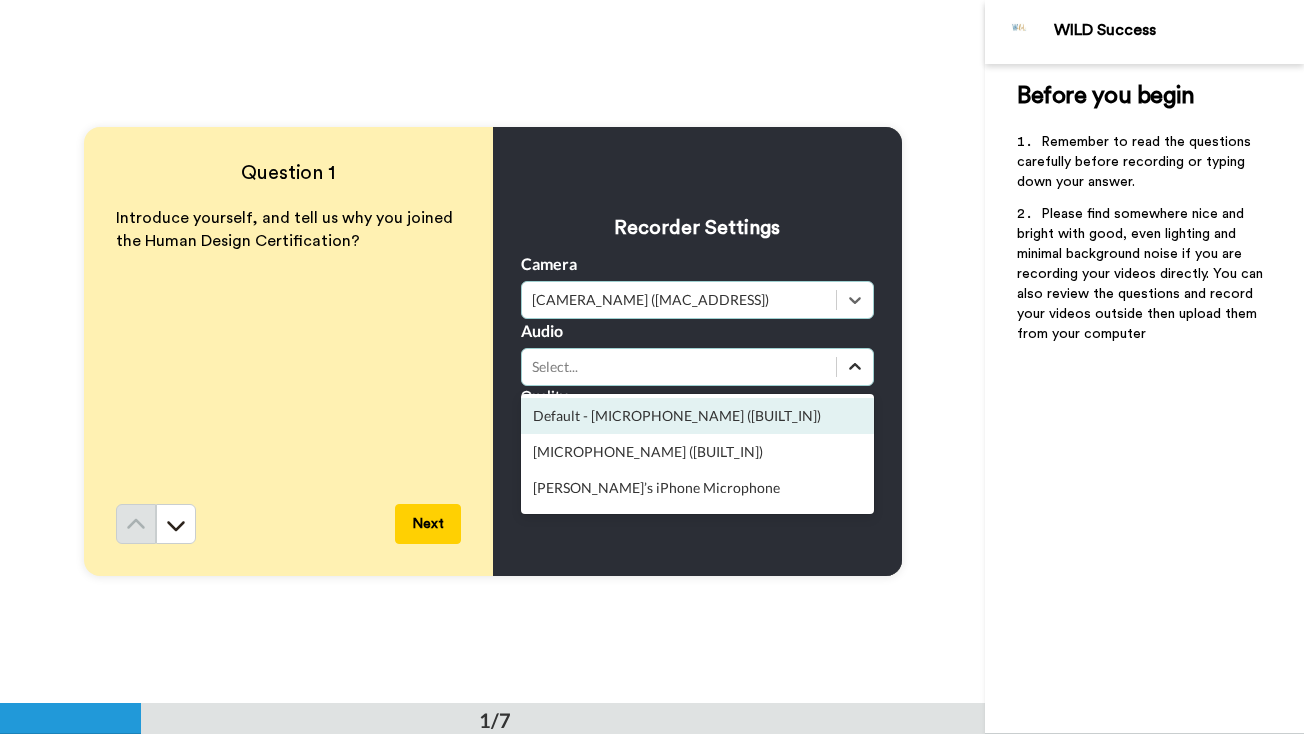 click at bounding box center [855, 367] 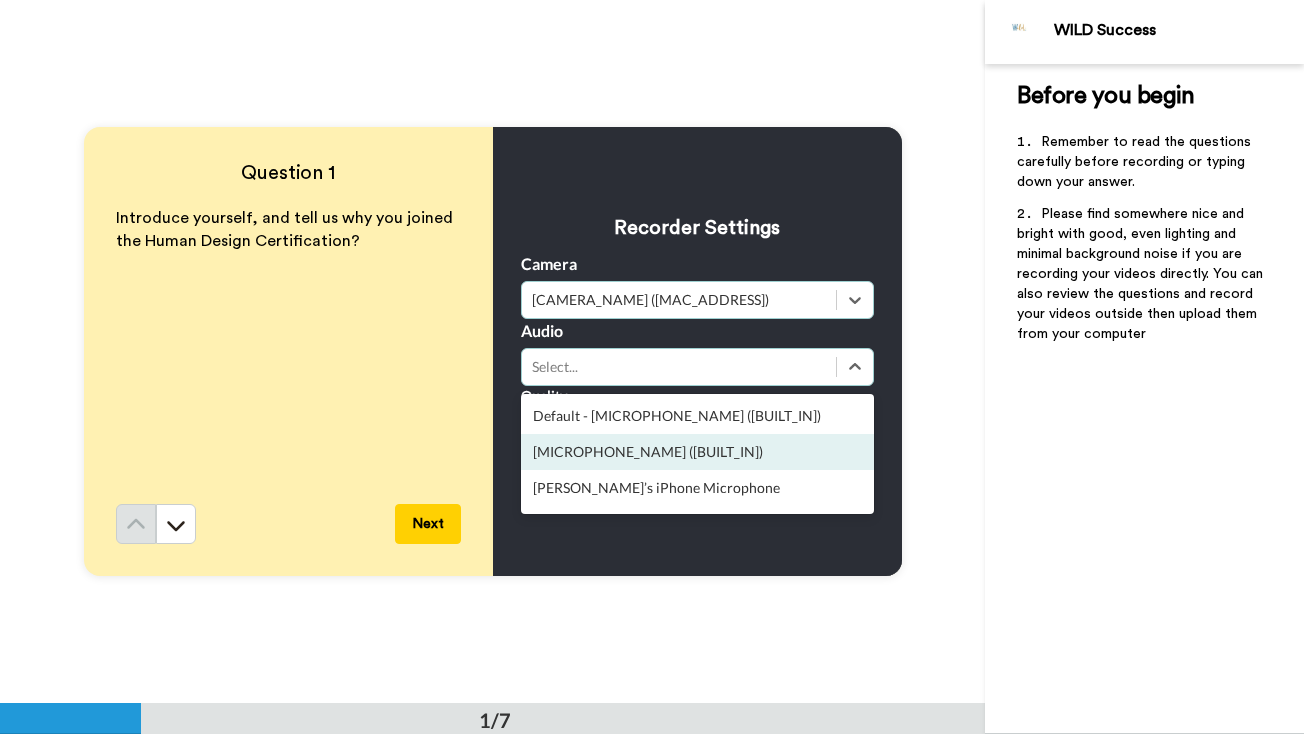 click on "[MICROPHONE_NAME] ([BUILT_IN])" at bounding box center [697, 452] 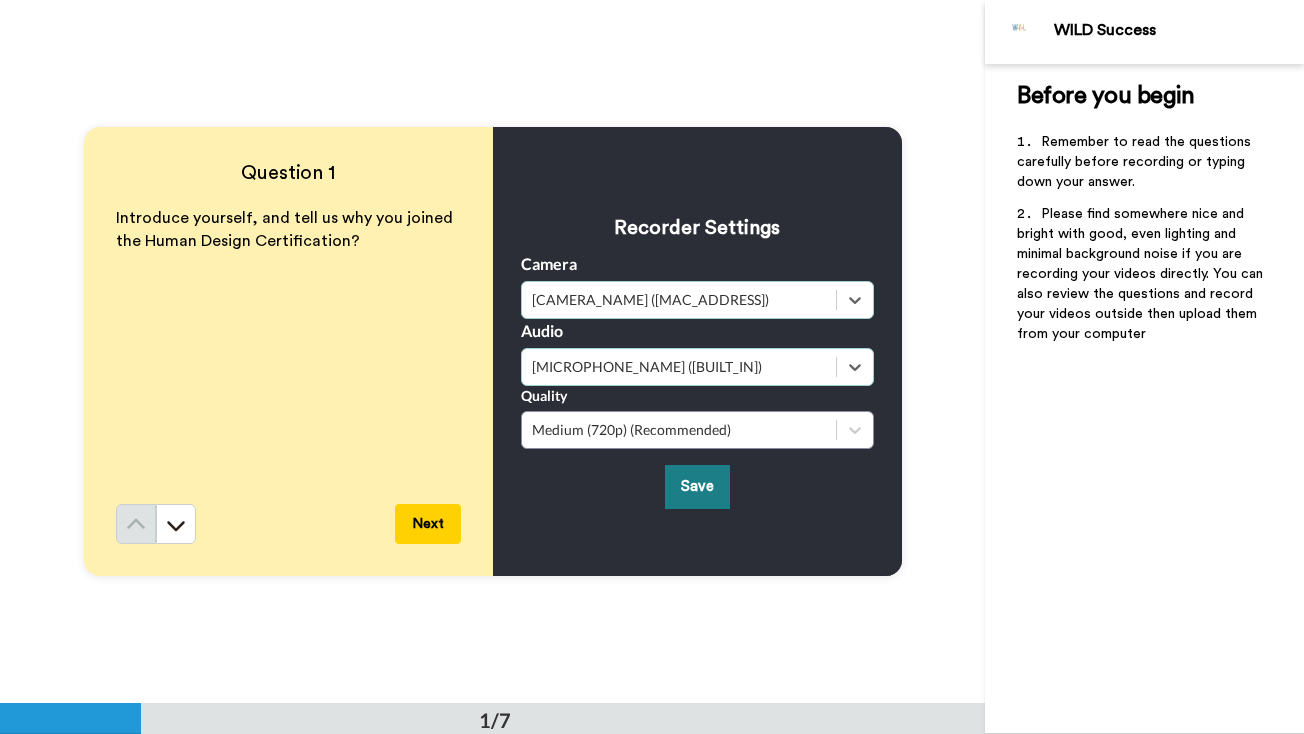 click on "Save" at bounding box center (697, 486) 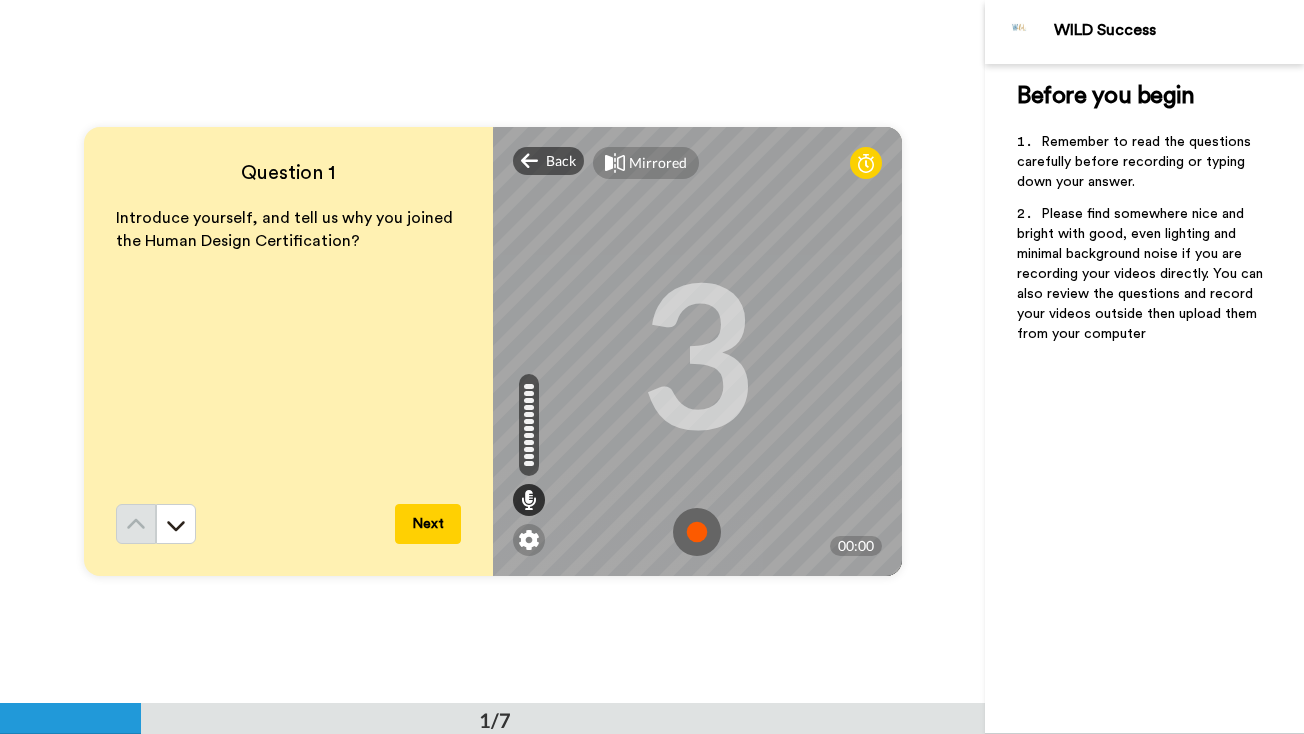 click at bounding box center (697, 532) 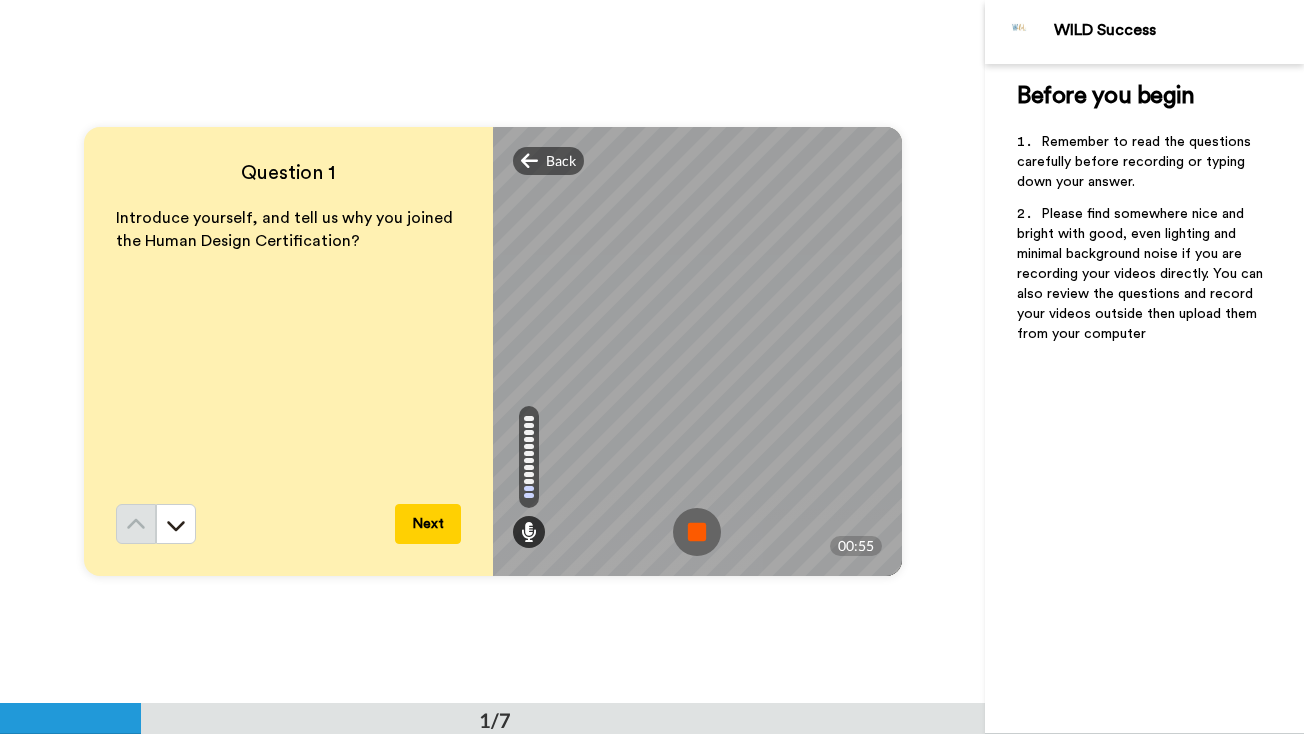 click at bounding box center [697, 532] 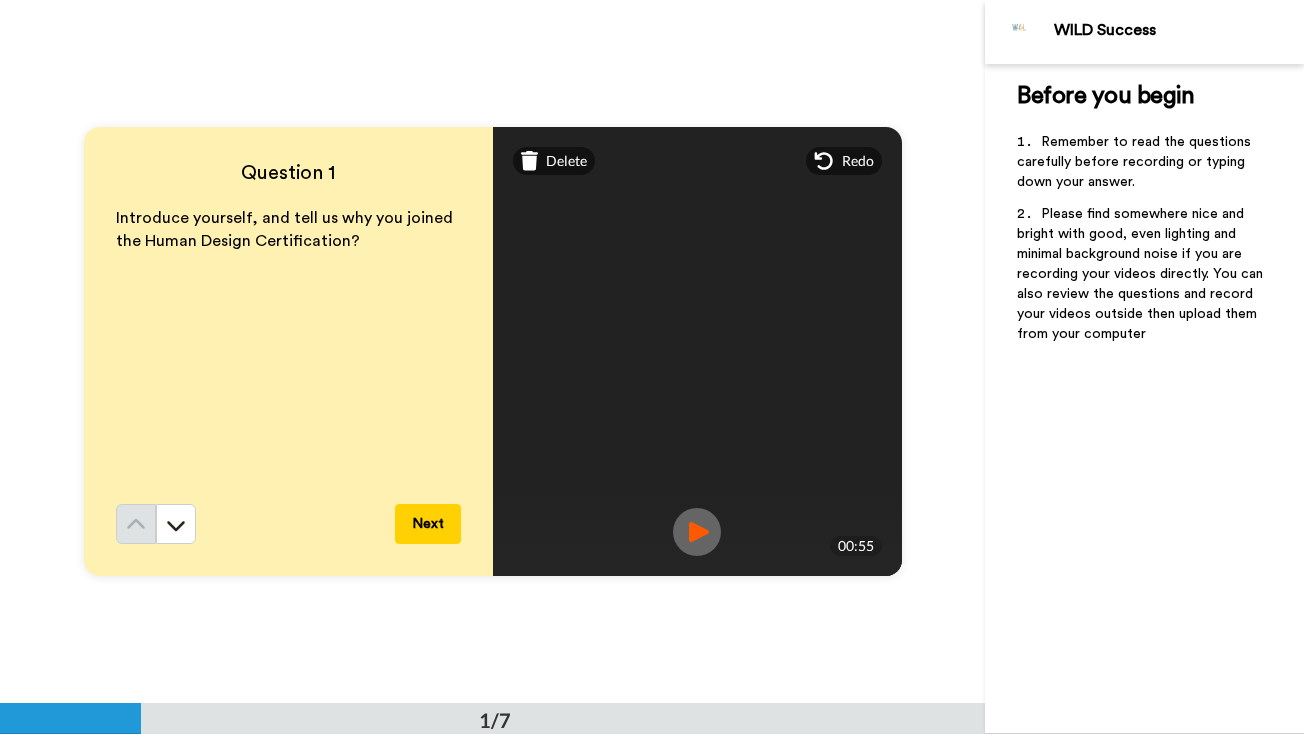 click at bounding box center (697, 532) 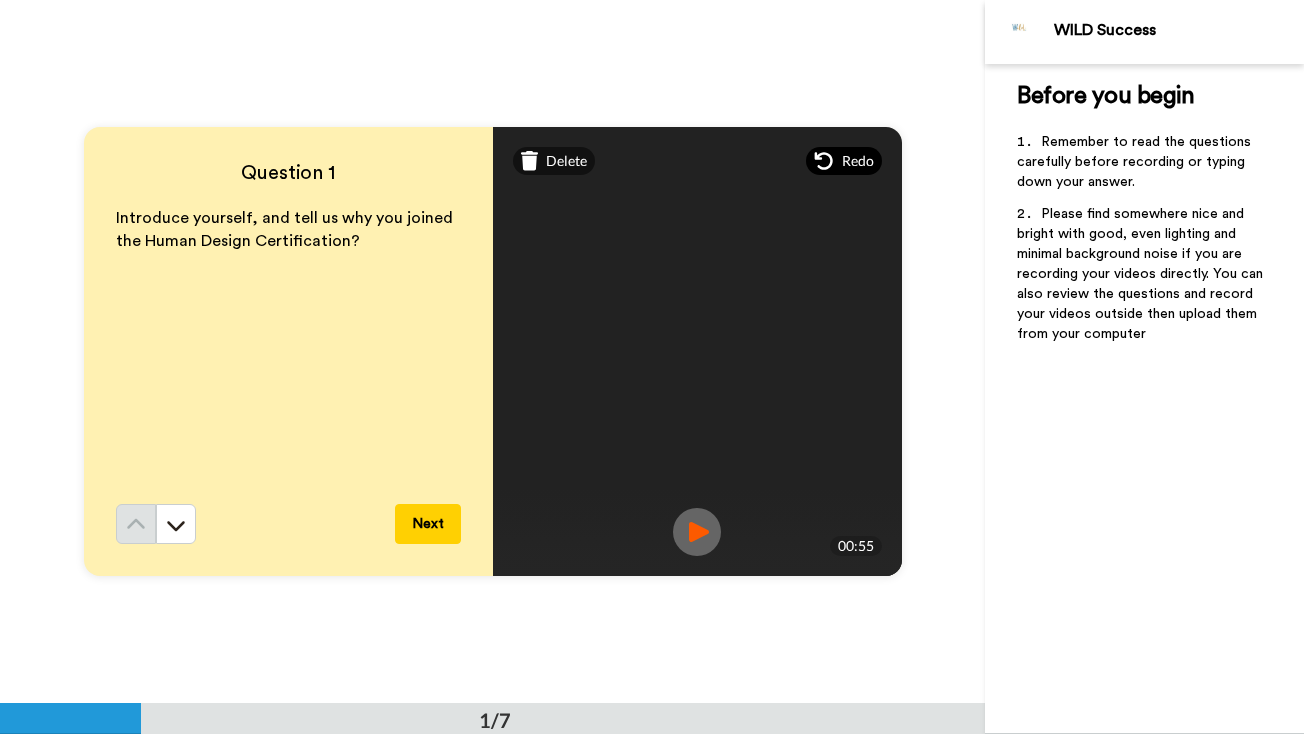 click on "Redo" at bounding box center [858, 161] 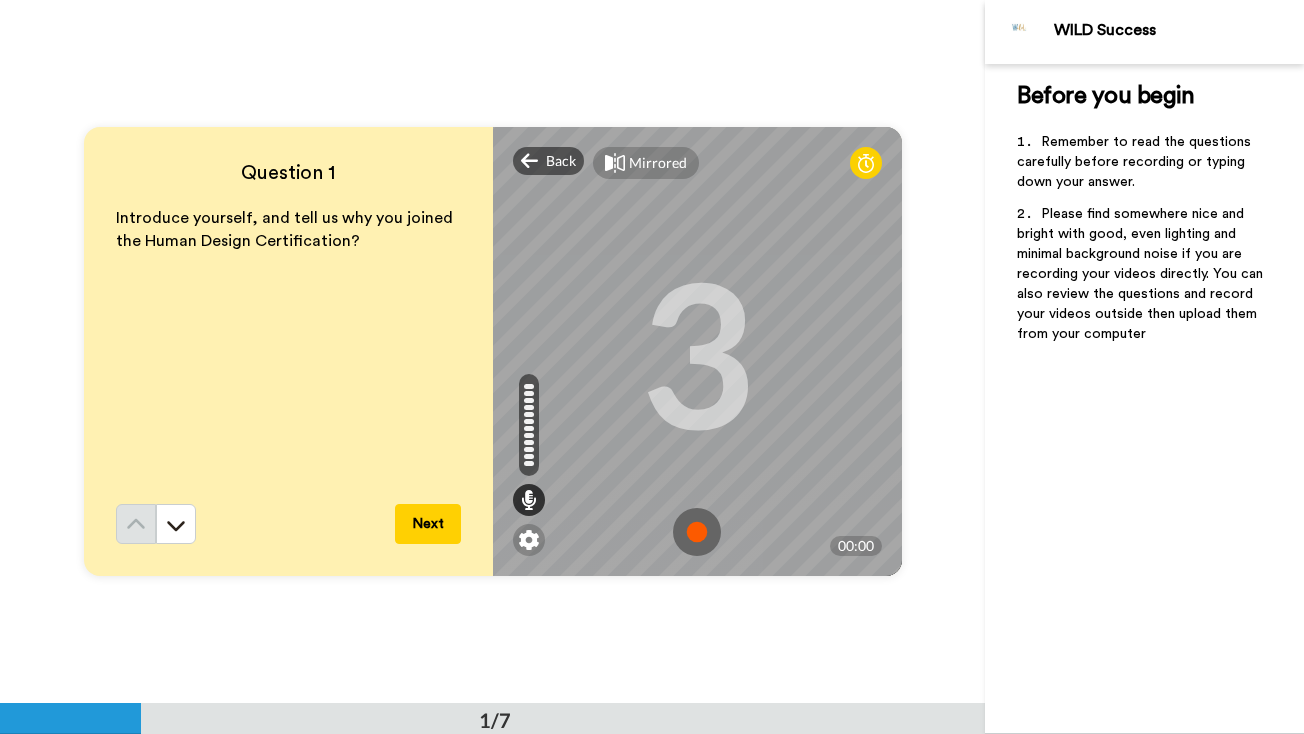 click at bounding box center (697, 532) 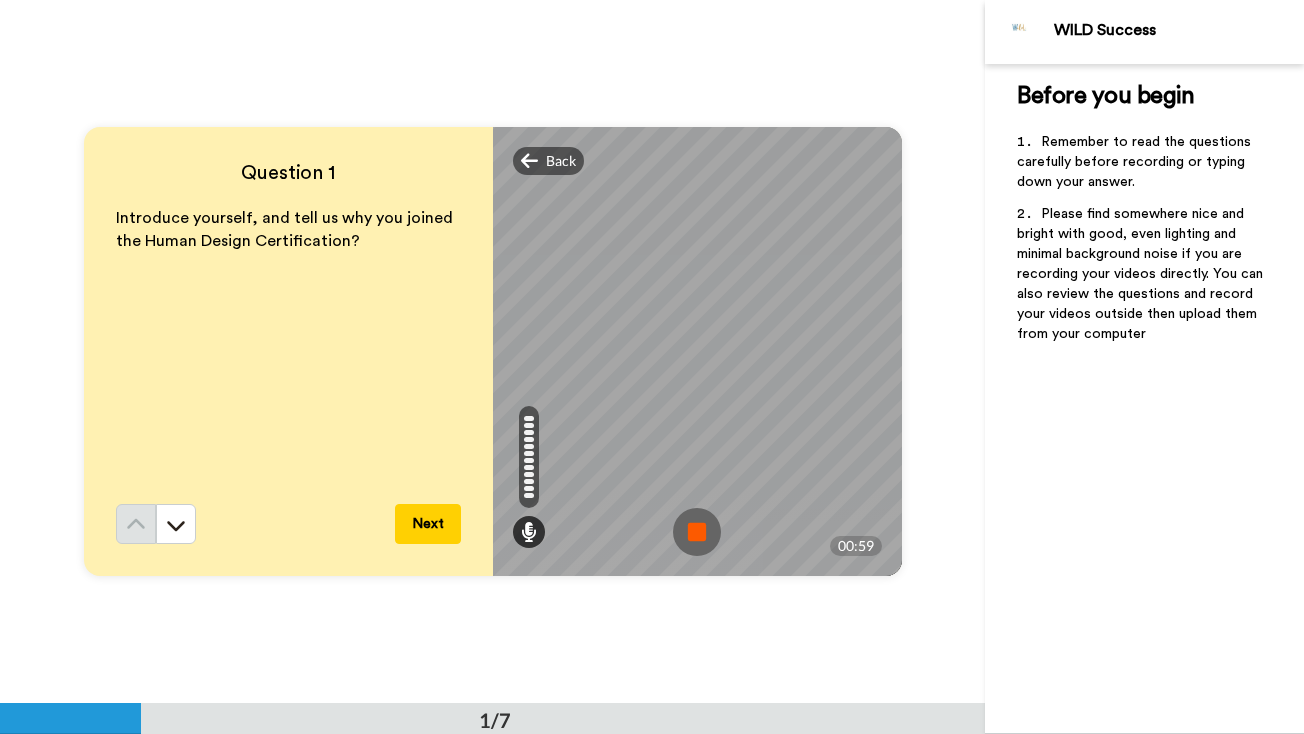 click at bounding box center (697, 532) 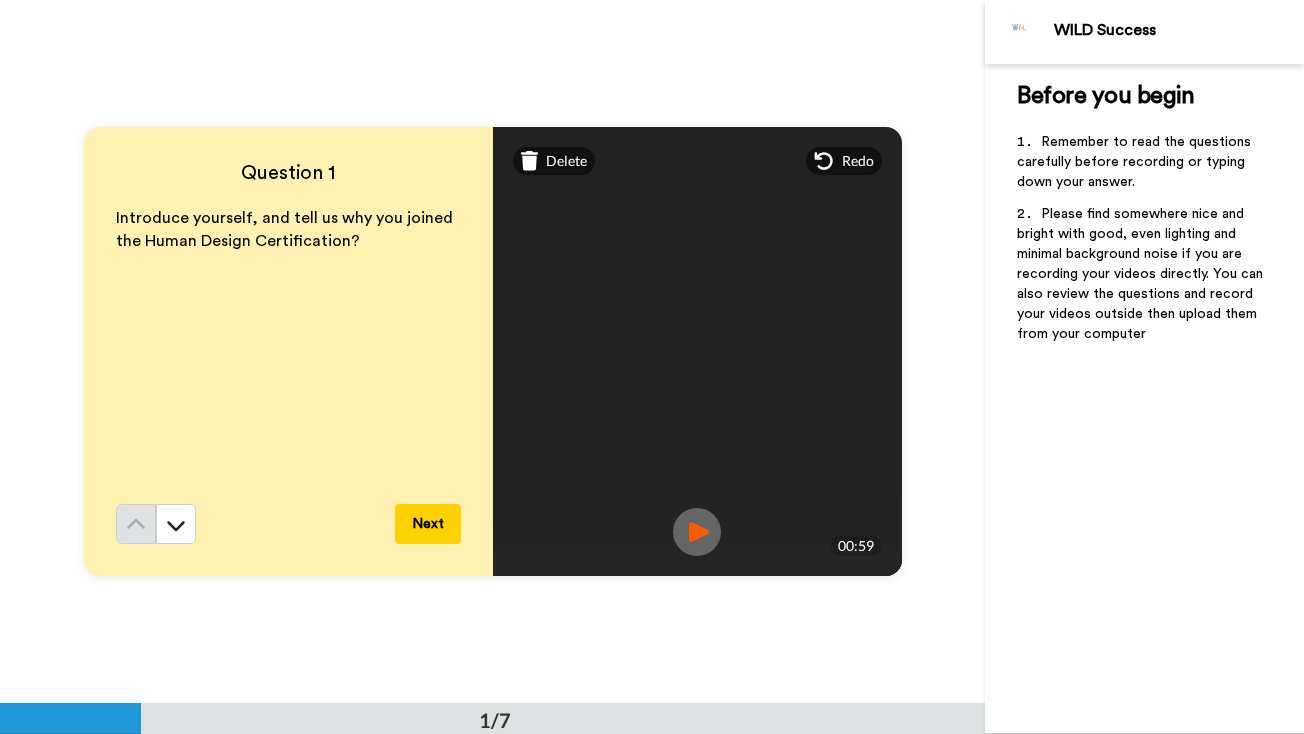 click at bounding box center (697, 532) 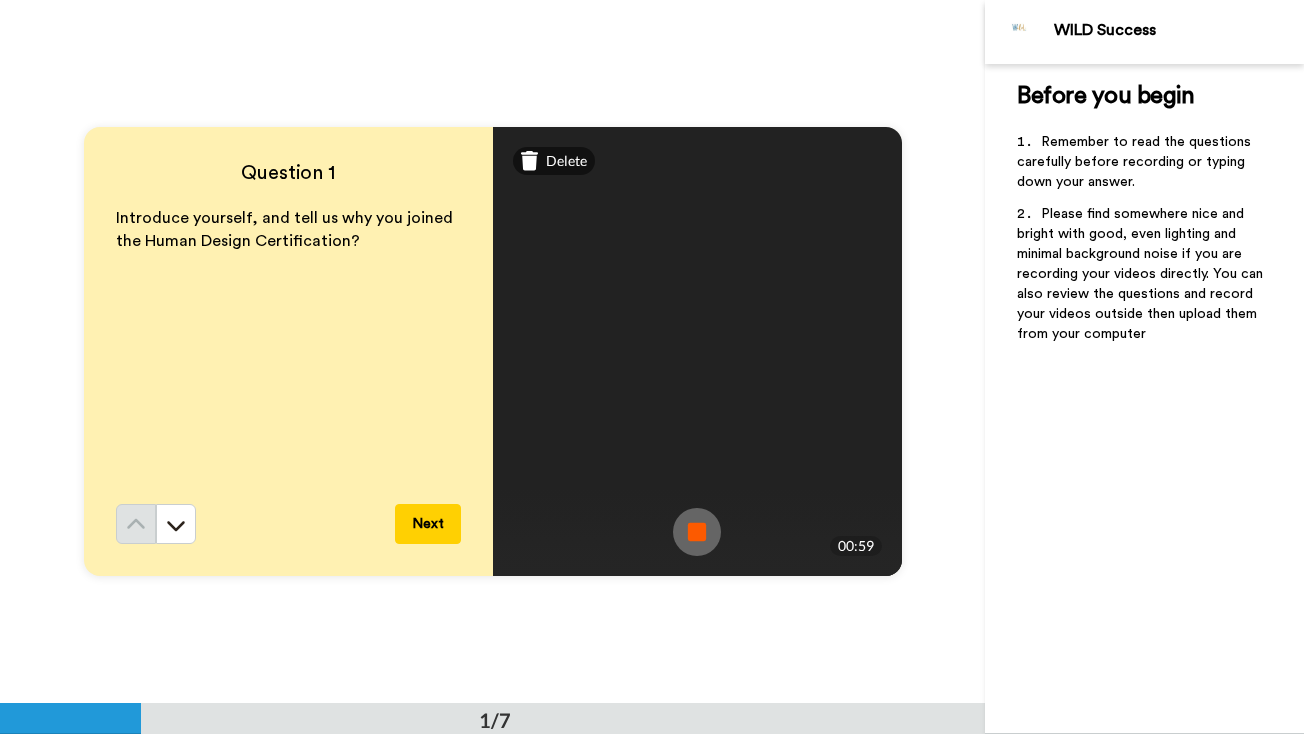 click at bounding box center (697, 532) 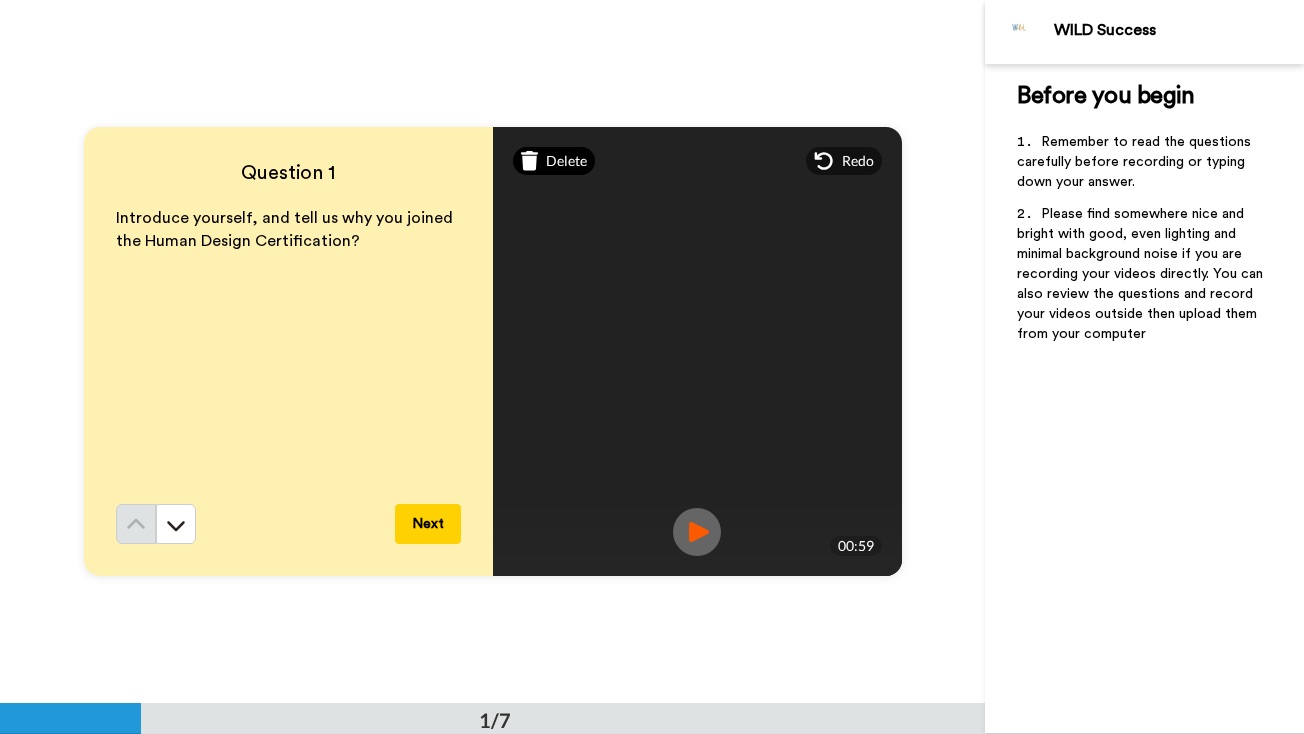 click on "Delete" at bounding box center (566, 161) 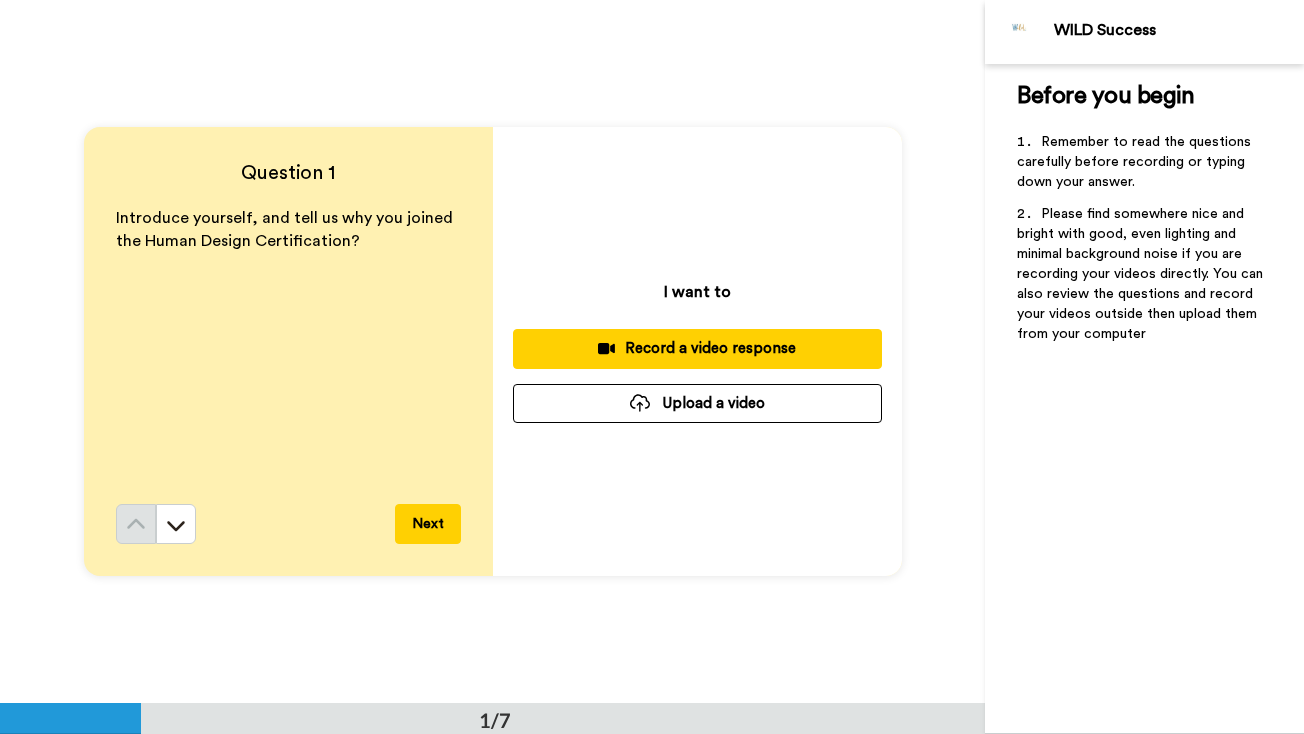 click on "Record a video response" at bounding box center (697, 348) 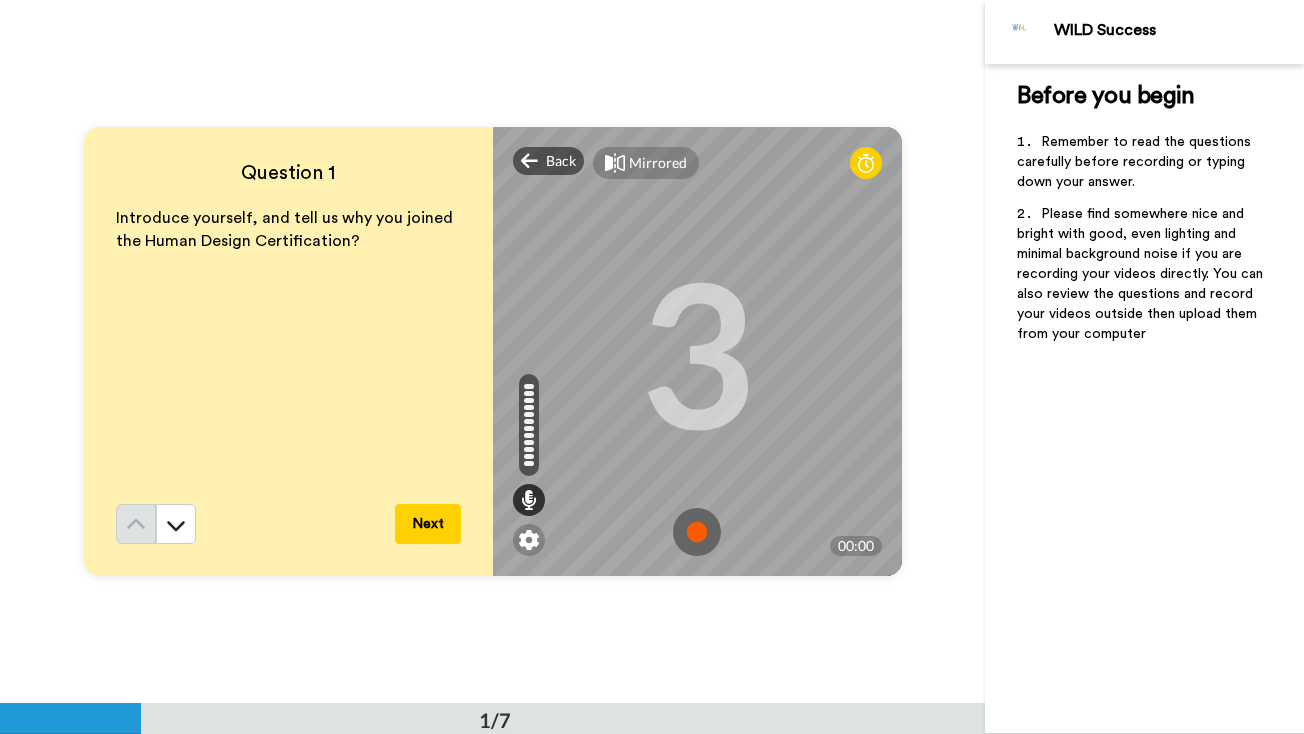 click at bounding box center [697, 532] 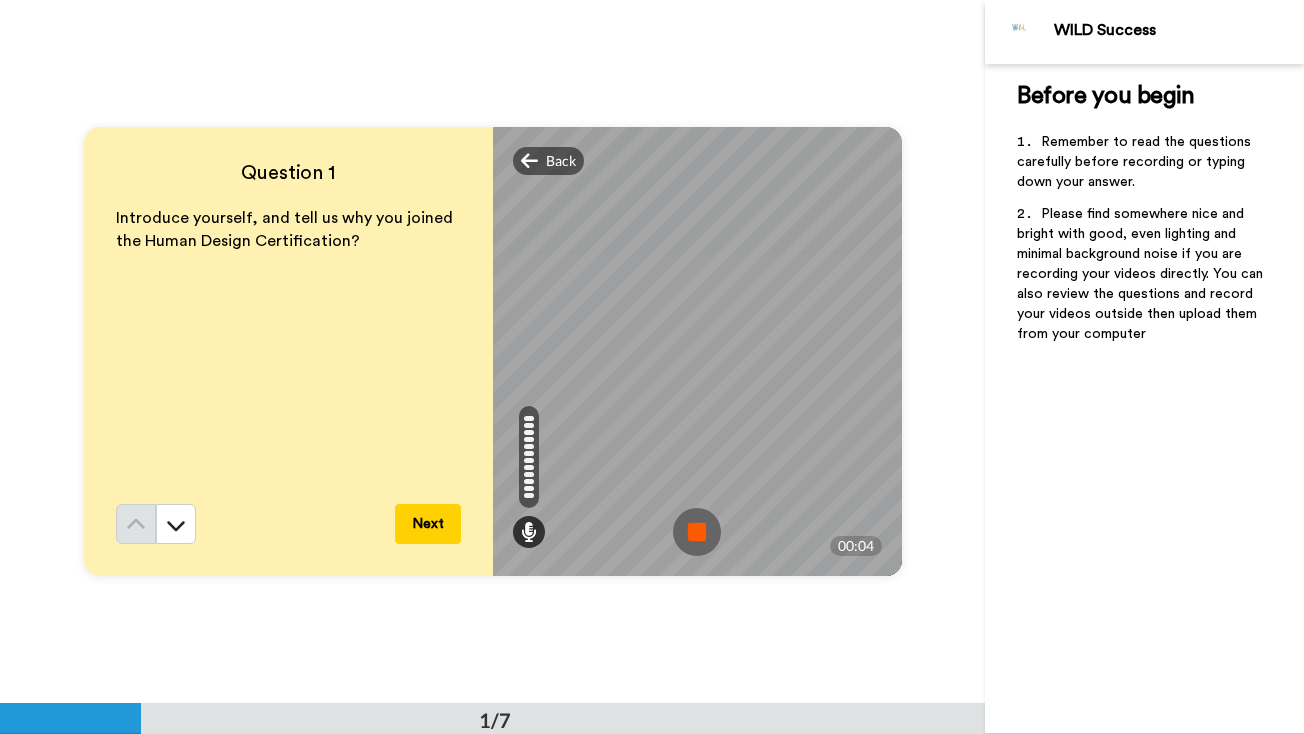 click at bounding box center (697, 532) 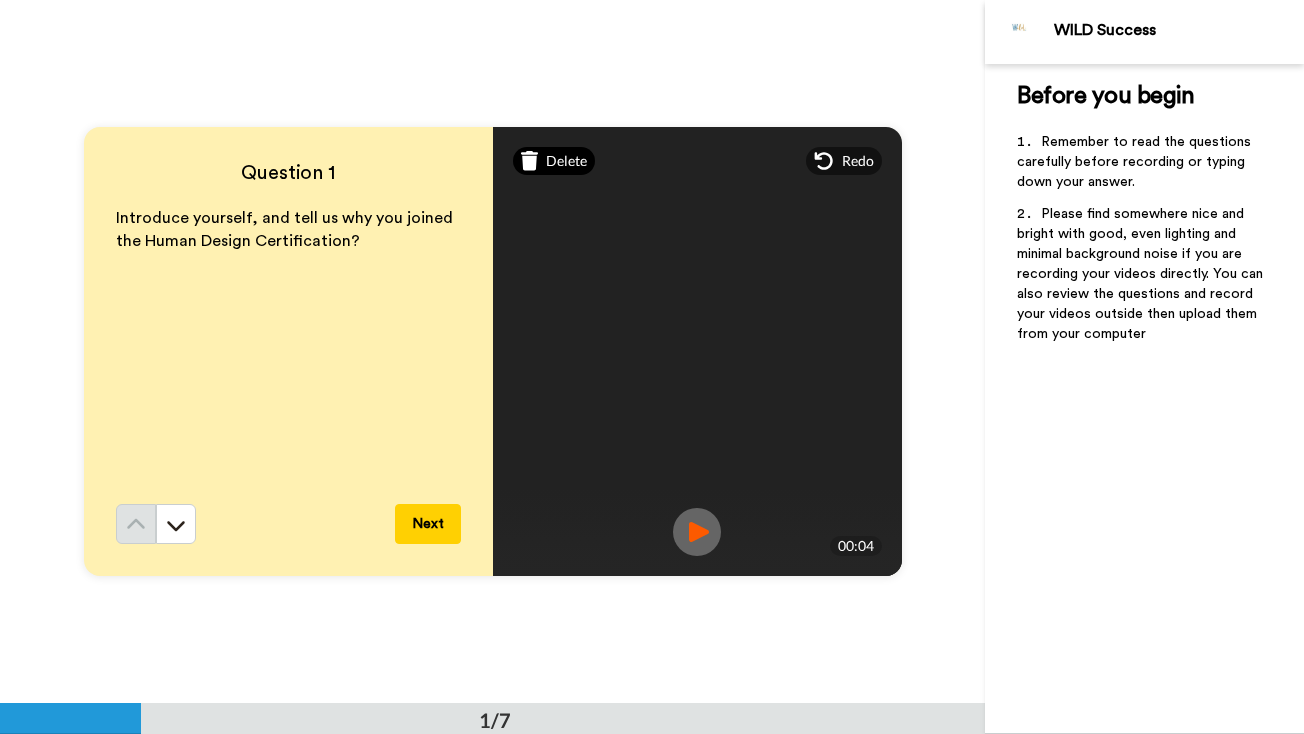 click on "Delete" at bounding box center (566, 161) 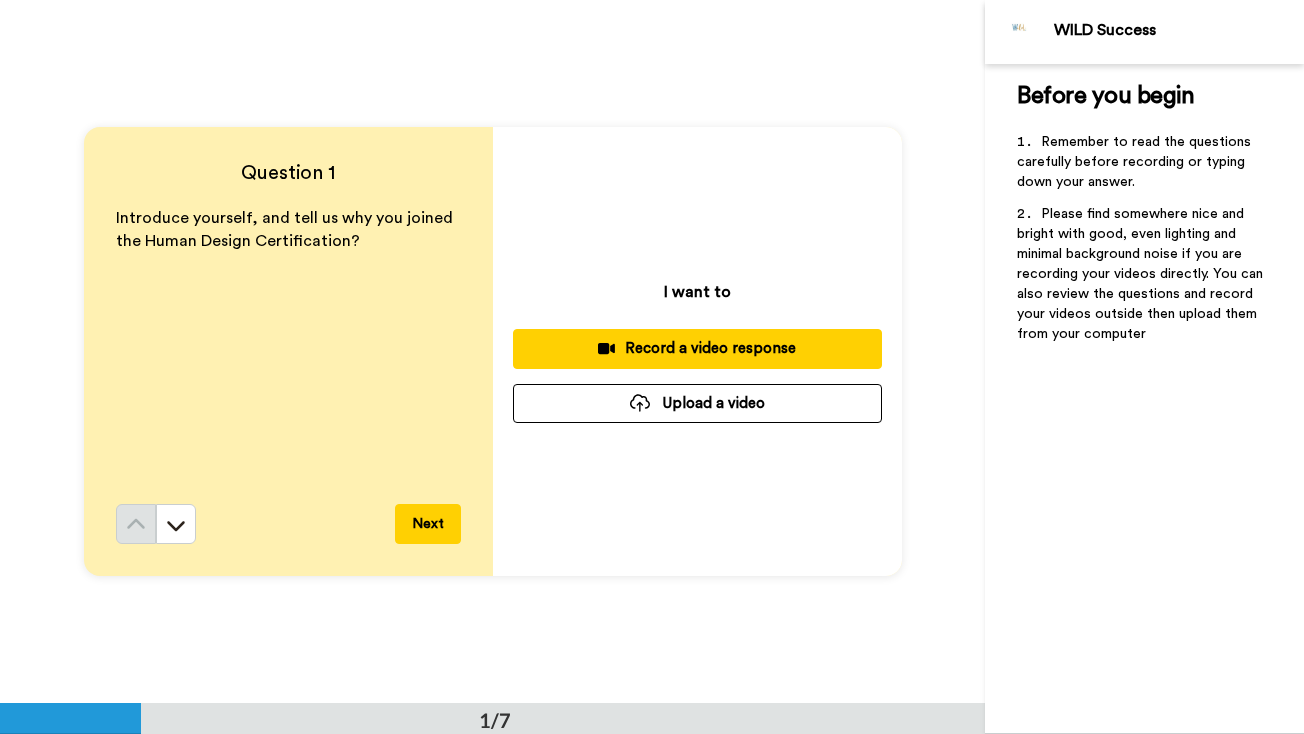 click on "Record a video response" at bounding box center [697, 348] 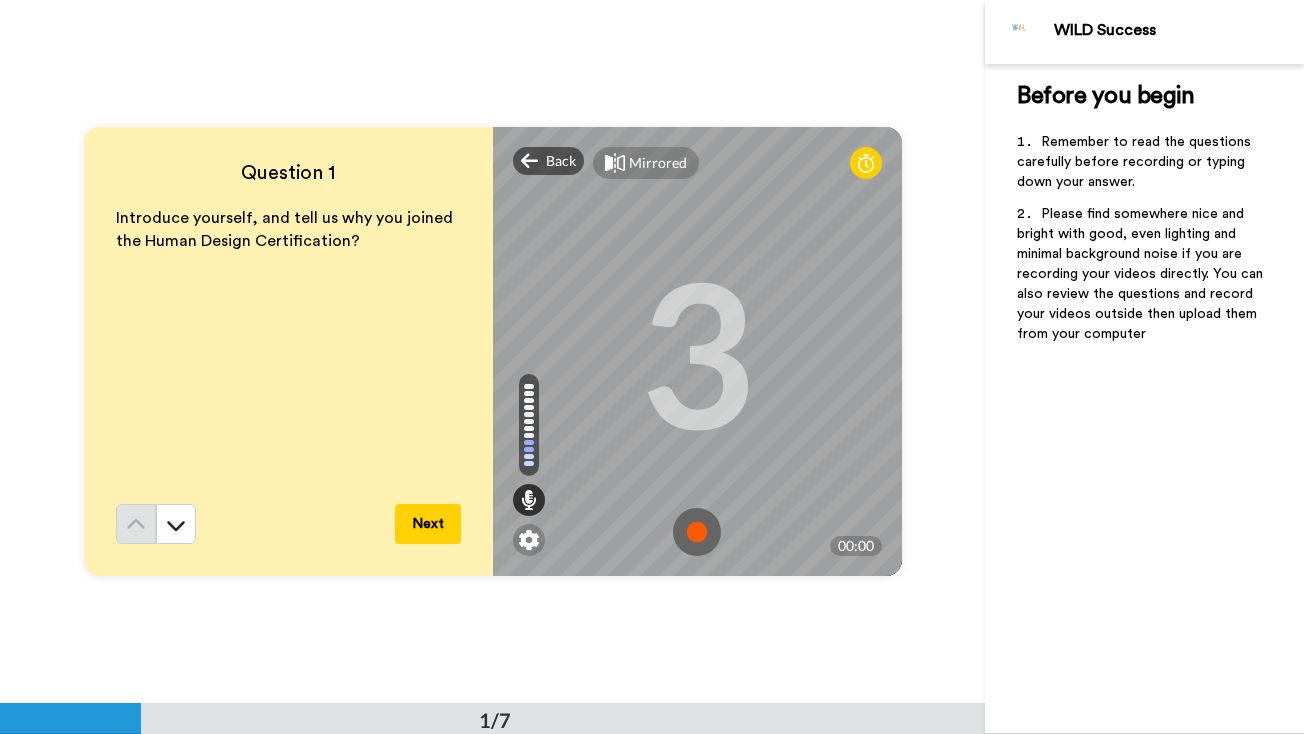 click at bounding box center (697, 532) 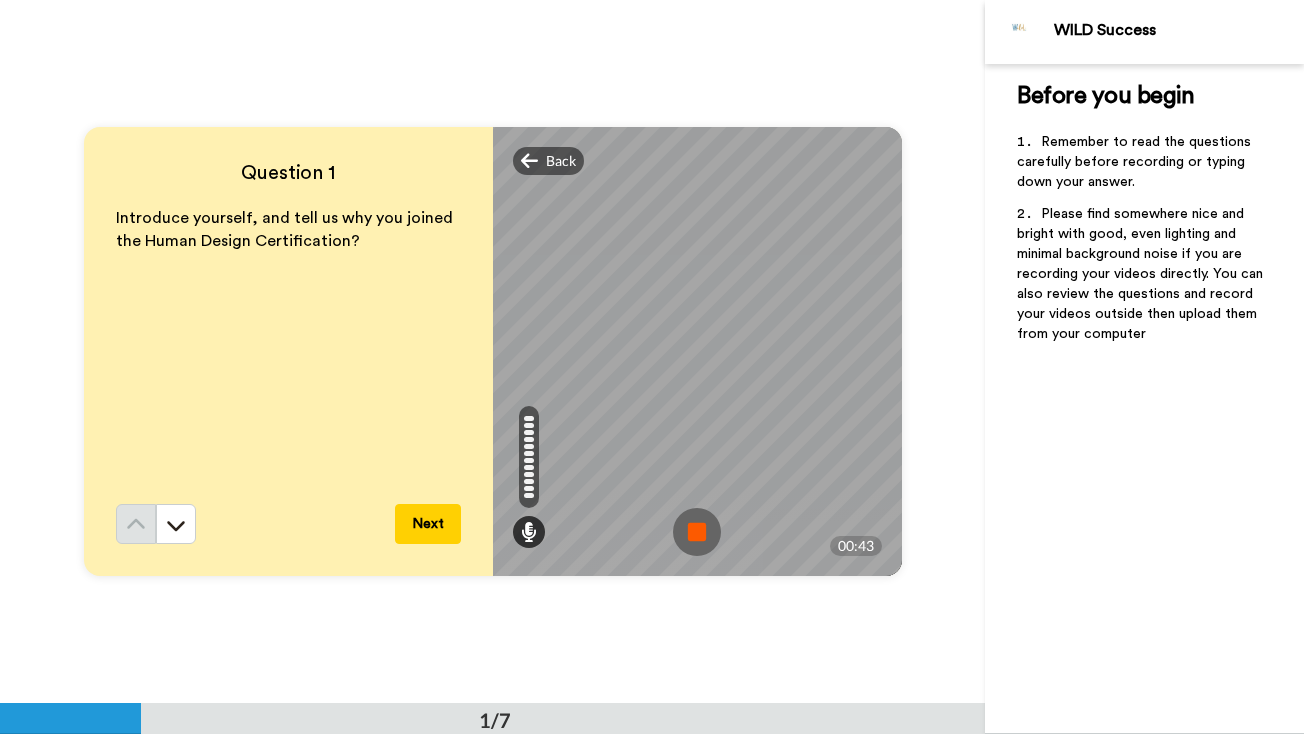 click at bounding box center (697, 532) 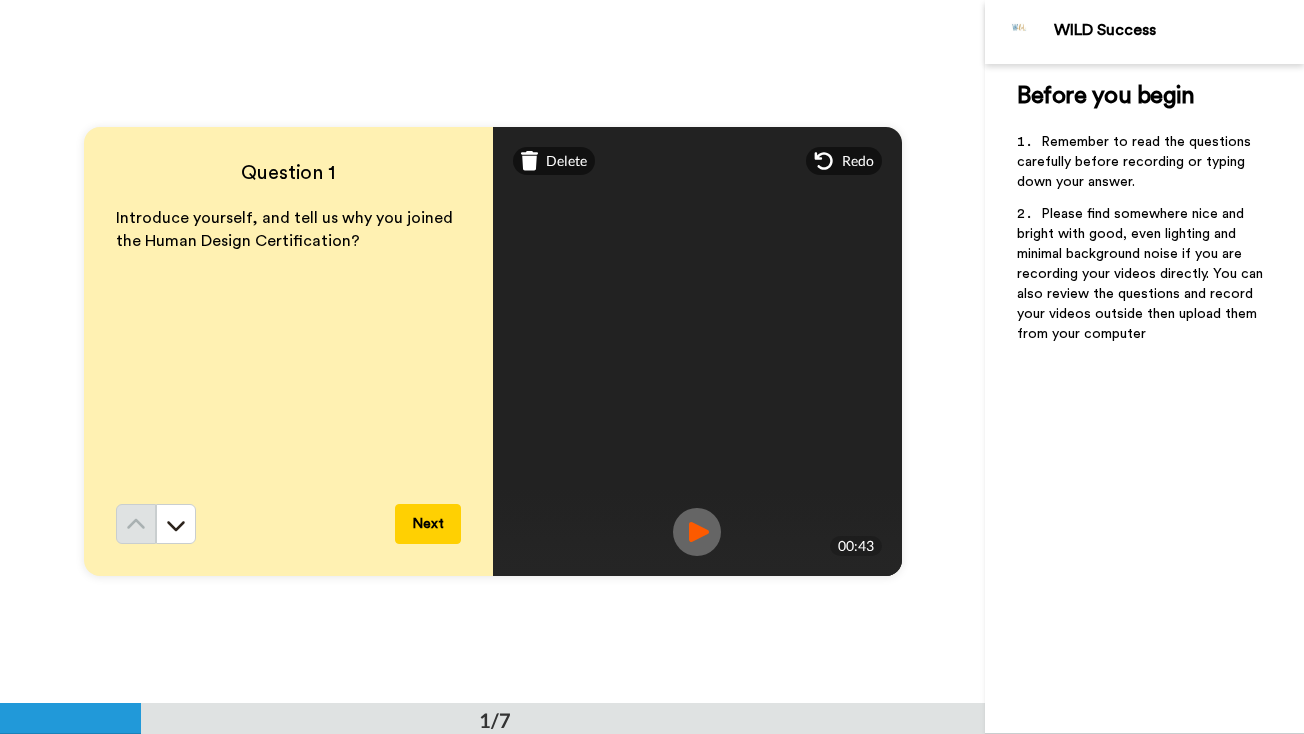 click at bounding box center (697, 532) 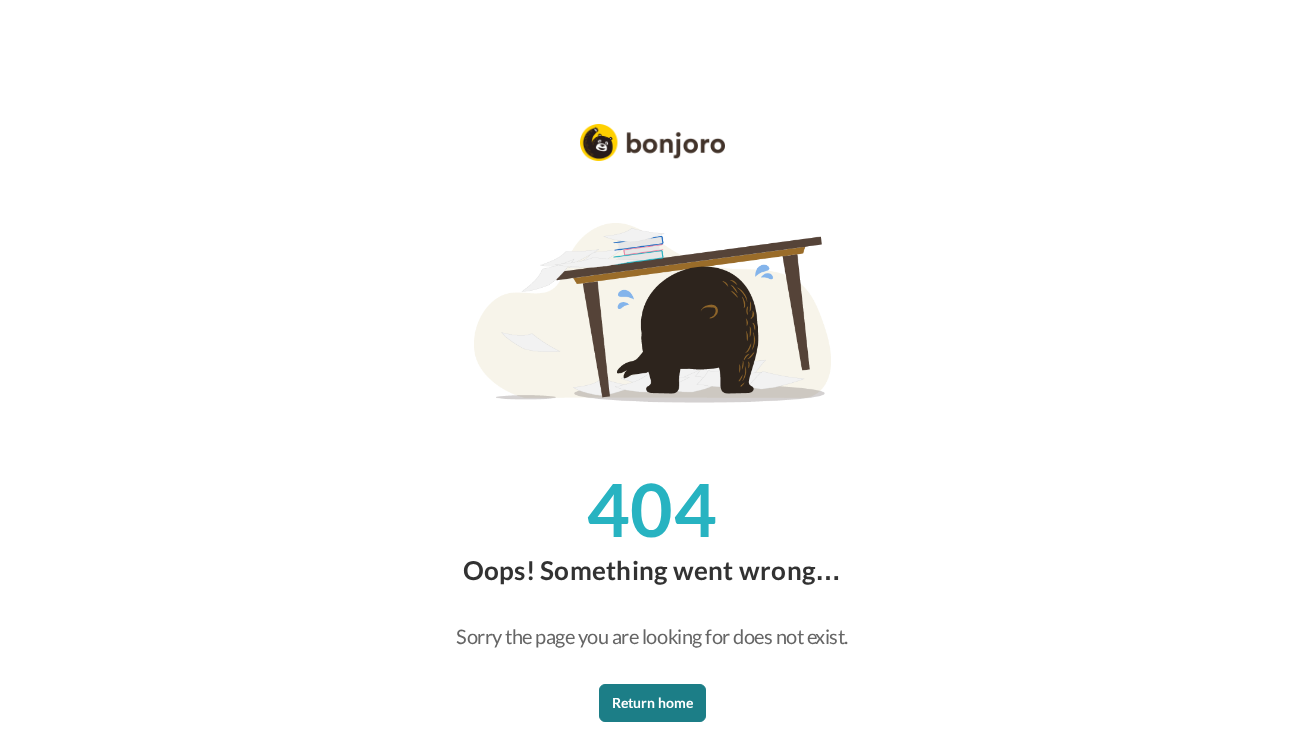 click on "Return home" at bounding box center [652, 703] 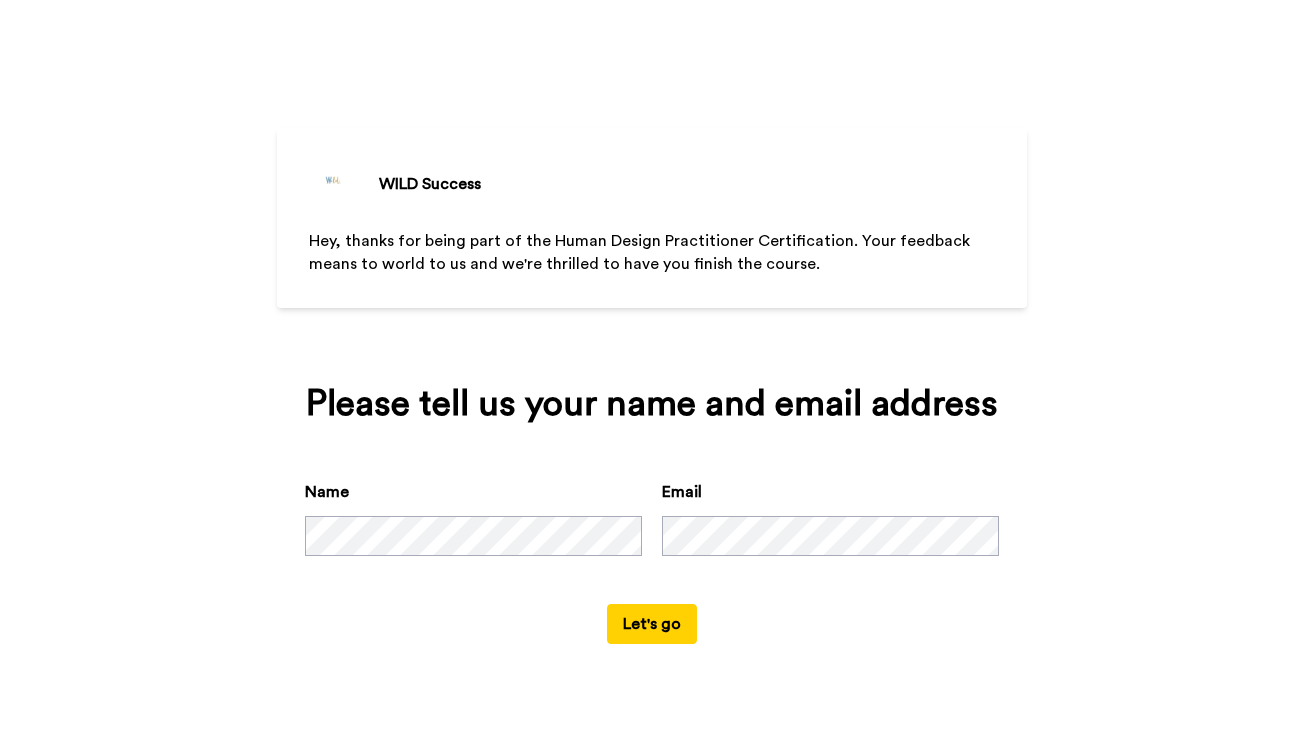 scroll, scrollTop: 0, scrollLeft: 0, axis: both 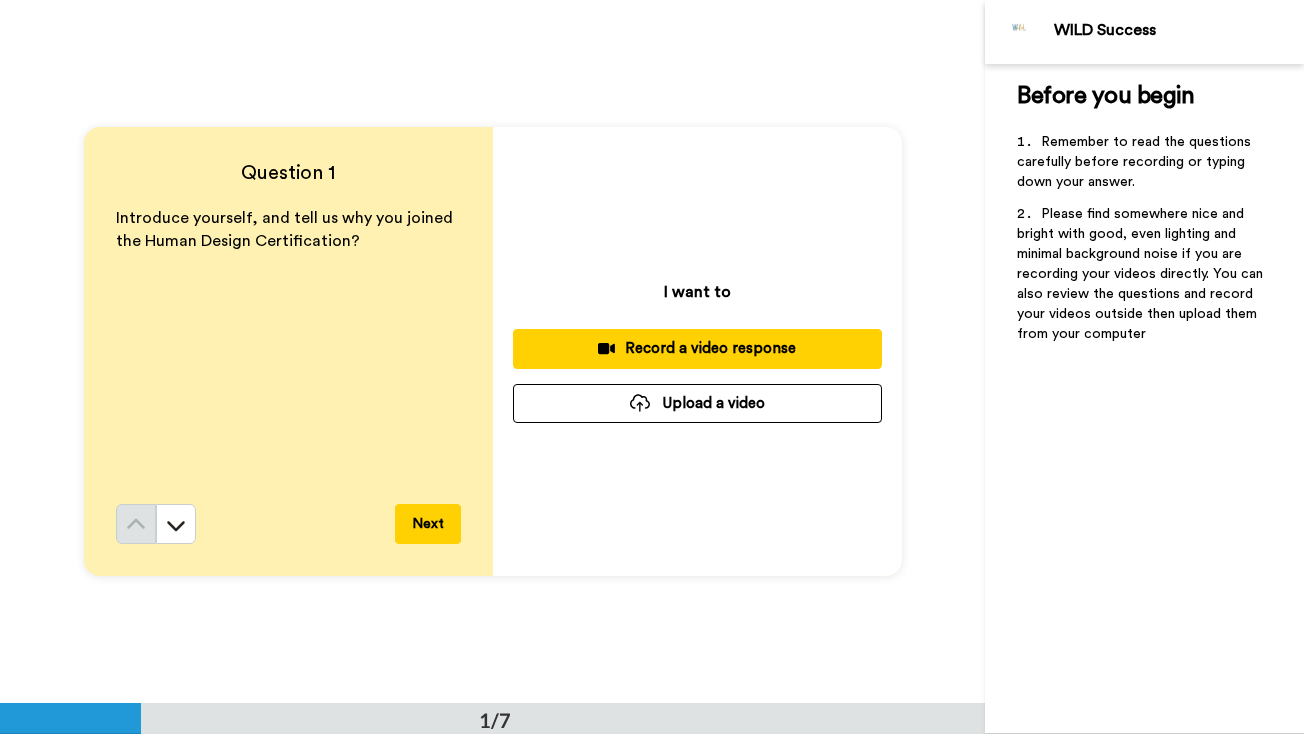 click on "Record a video response" at bounding box center (697, 348) 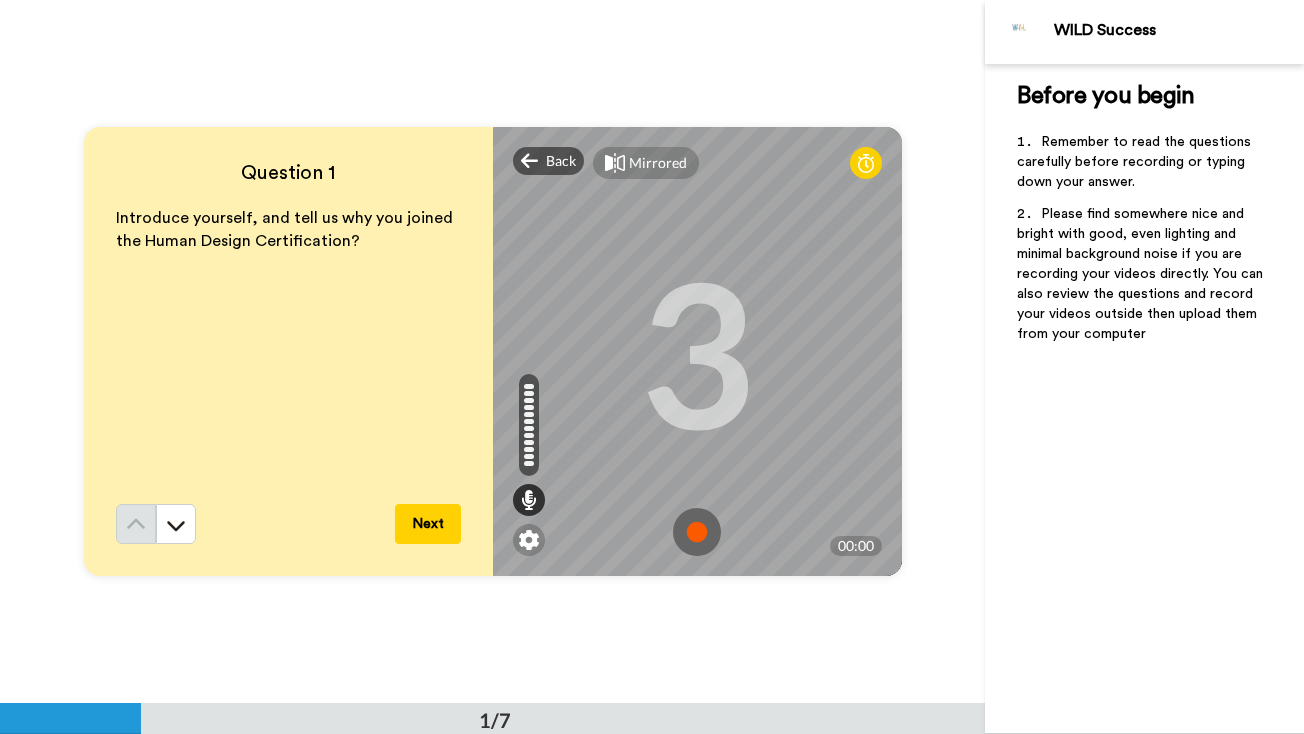 click at bounding box center (697, 532) 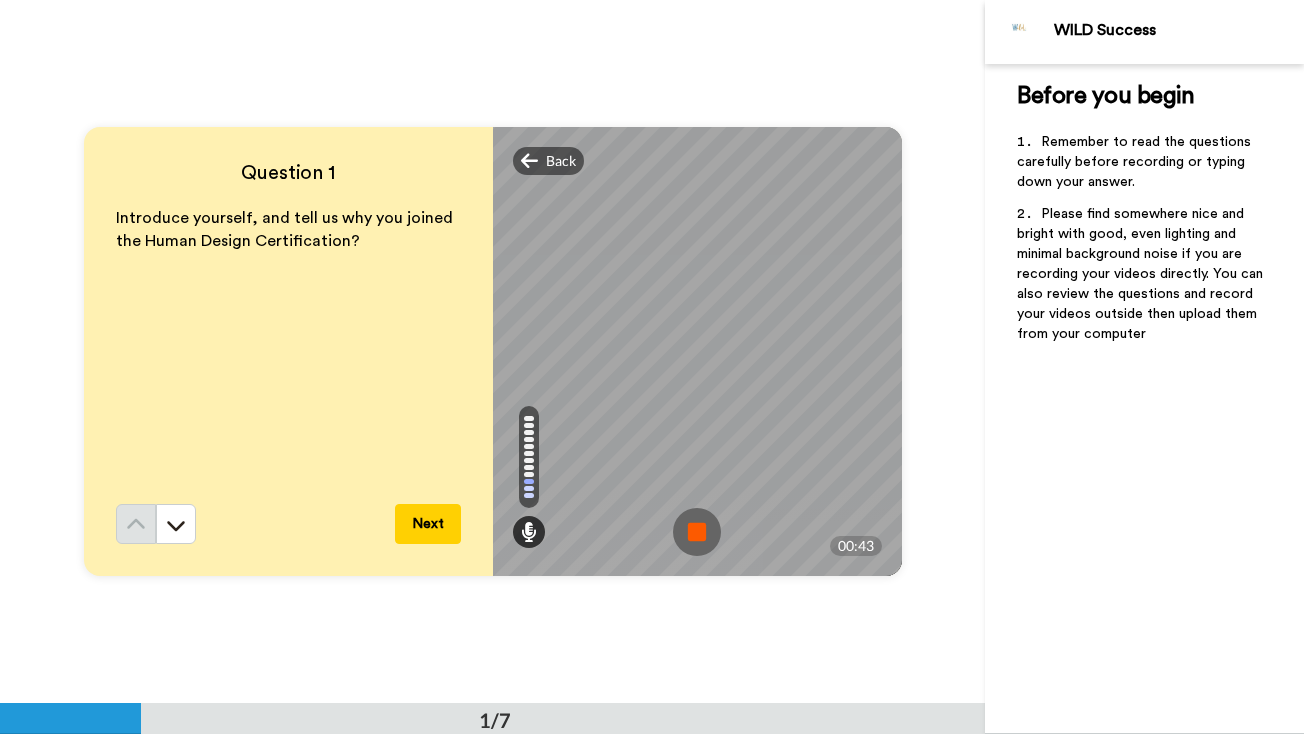 click at bounding box center [697, 532] 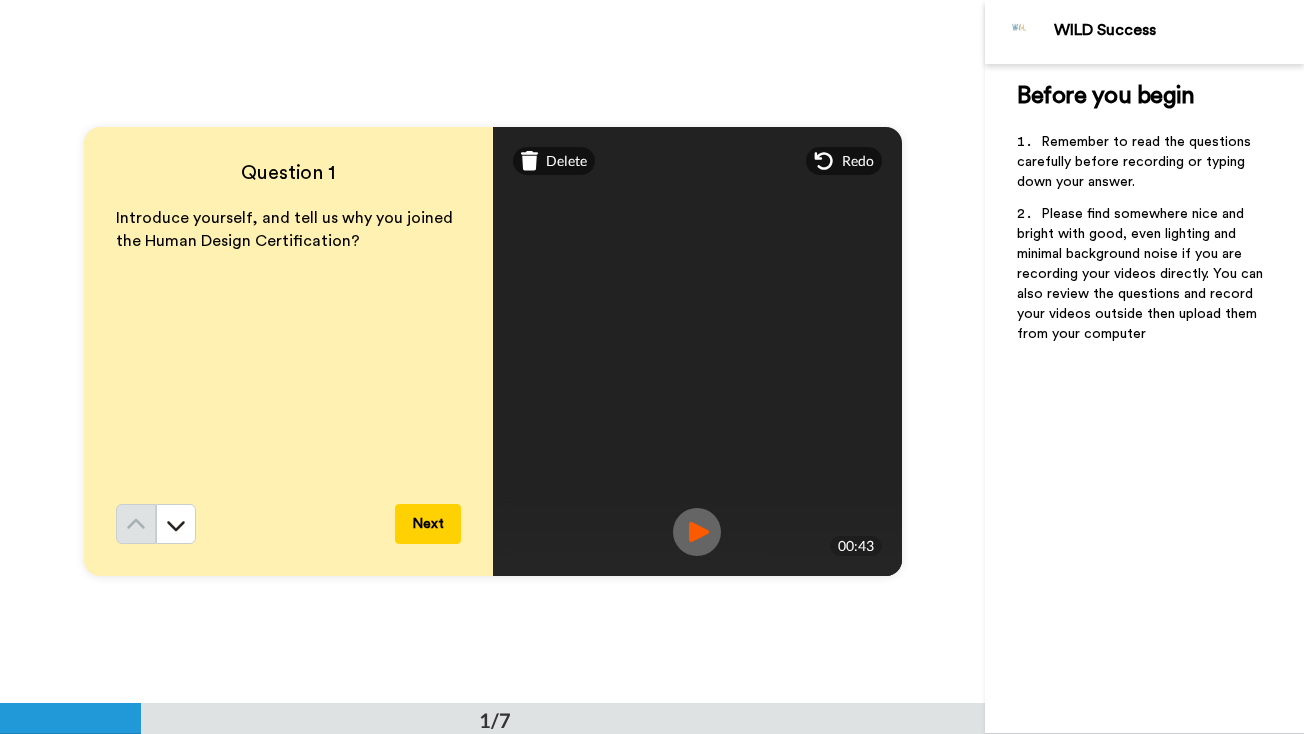 click at bounding box center [697, 532] 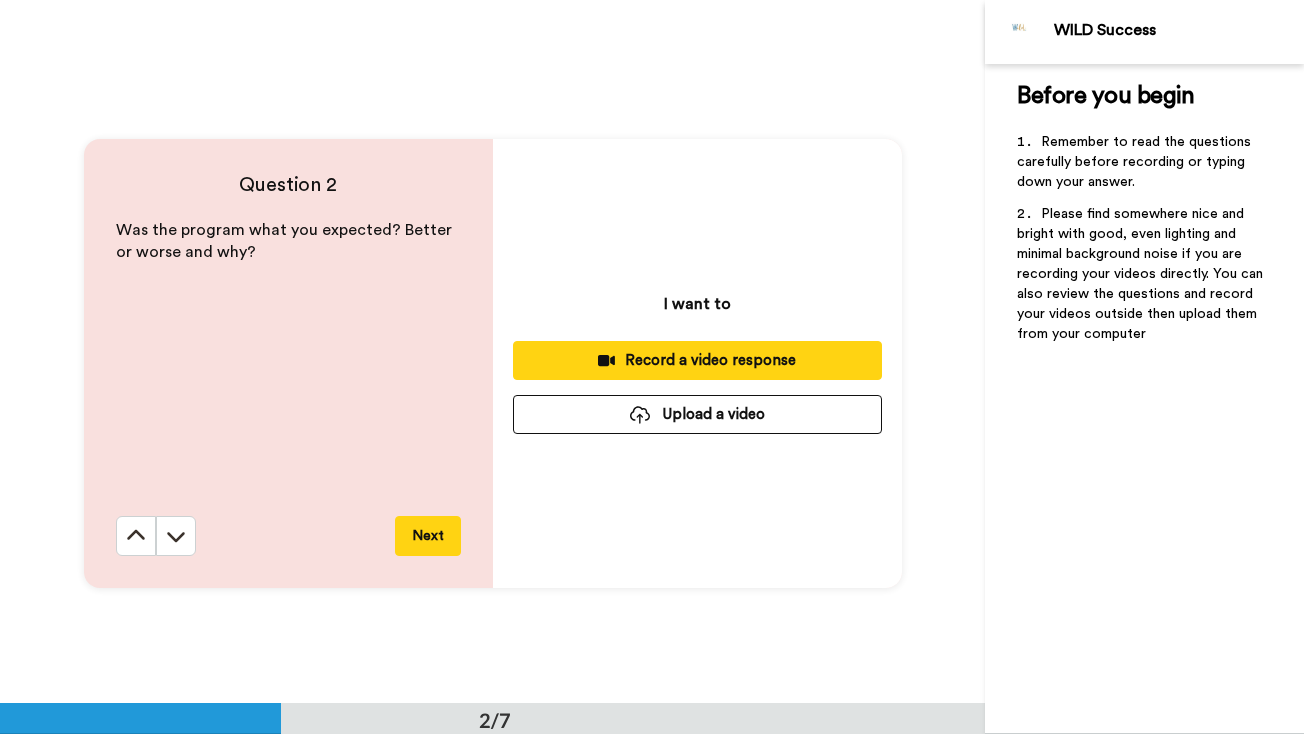 scroll, scrollTop: 704, scrollLeft: 0, axis: vertical 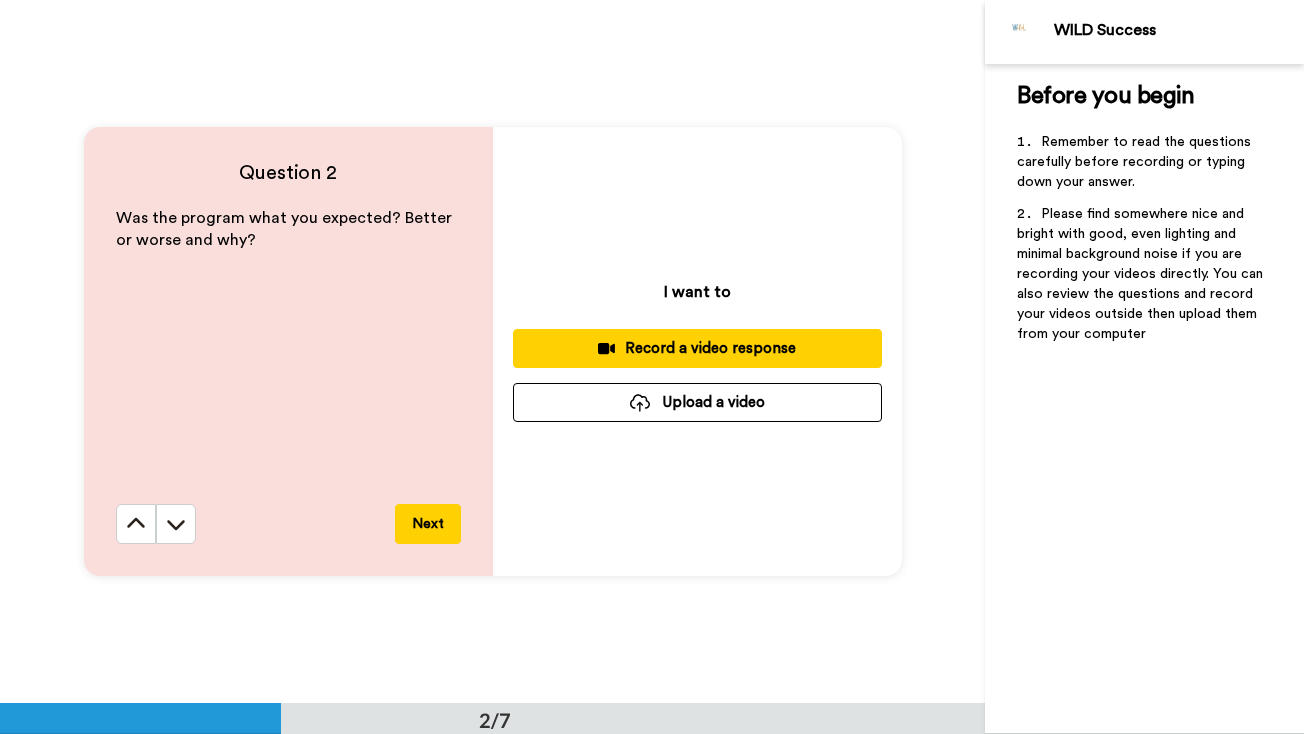 click on "Record a video response" at bounding box center (697, 348) 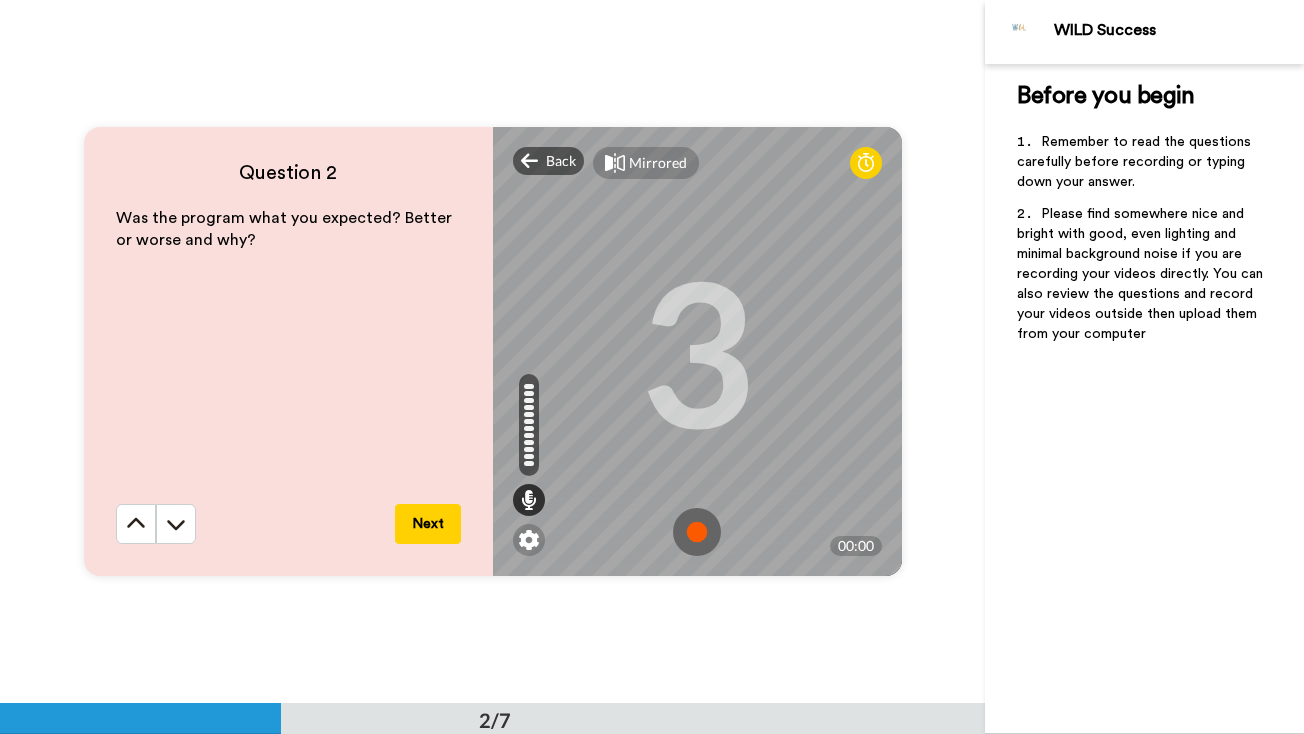 click at bounding box center (697, 532) 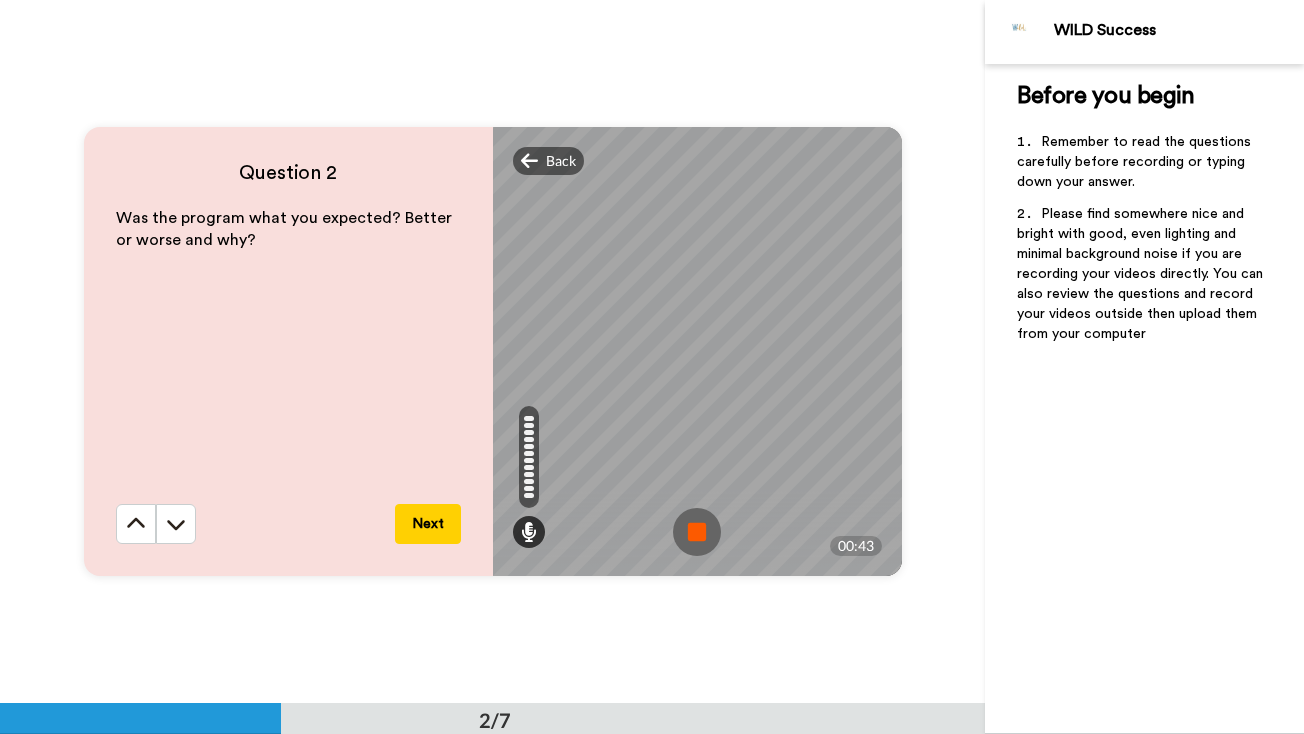 click at bounding box center [697, 532] 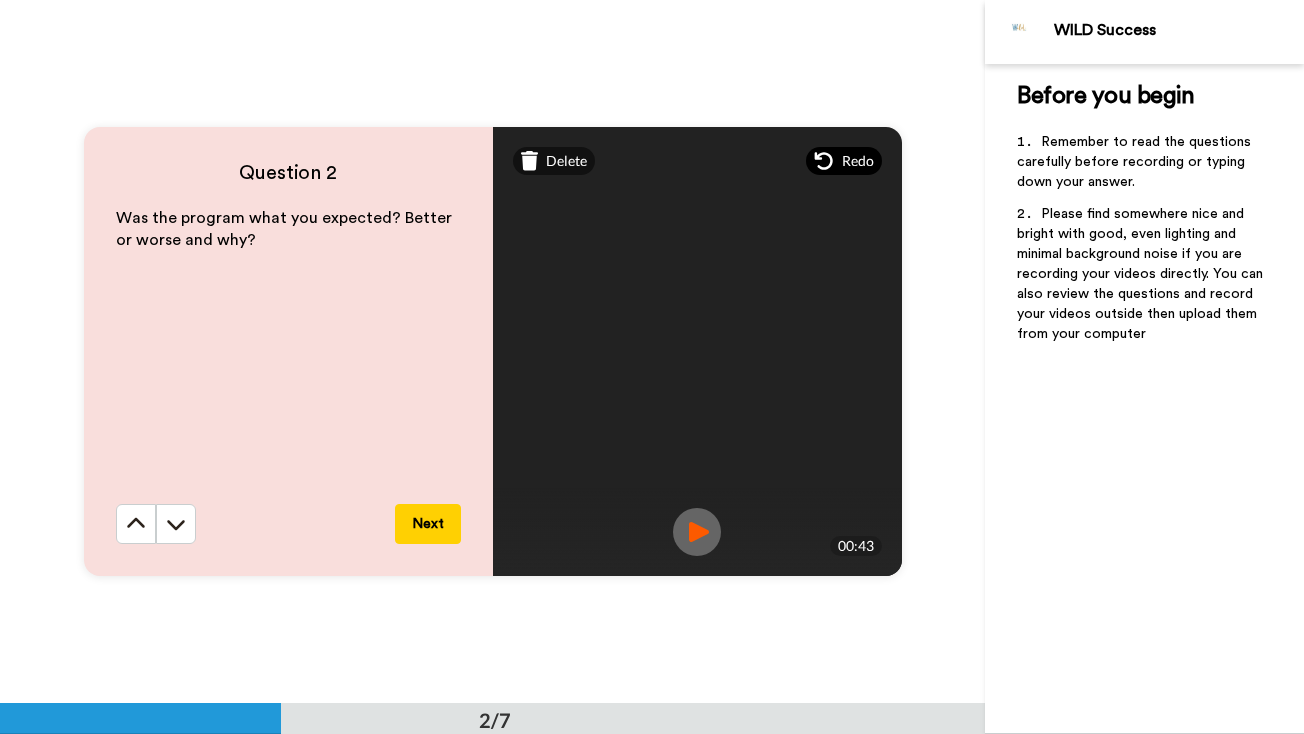 click on "Redo" at bounding box center [858, 161] 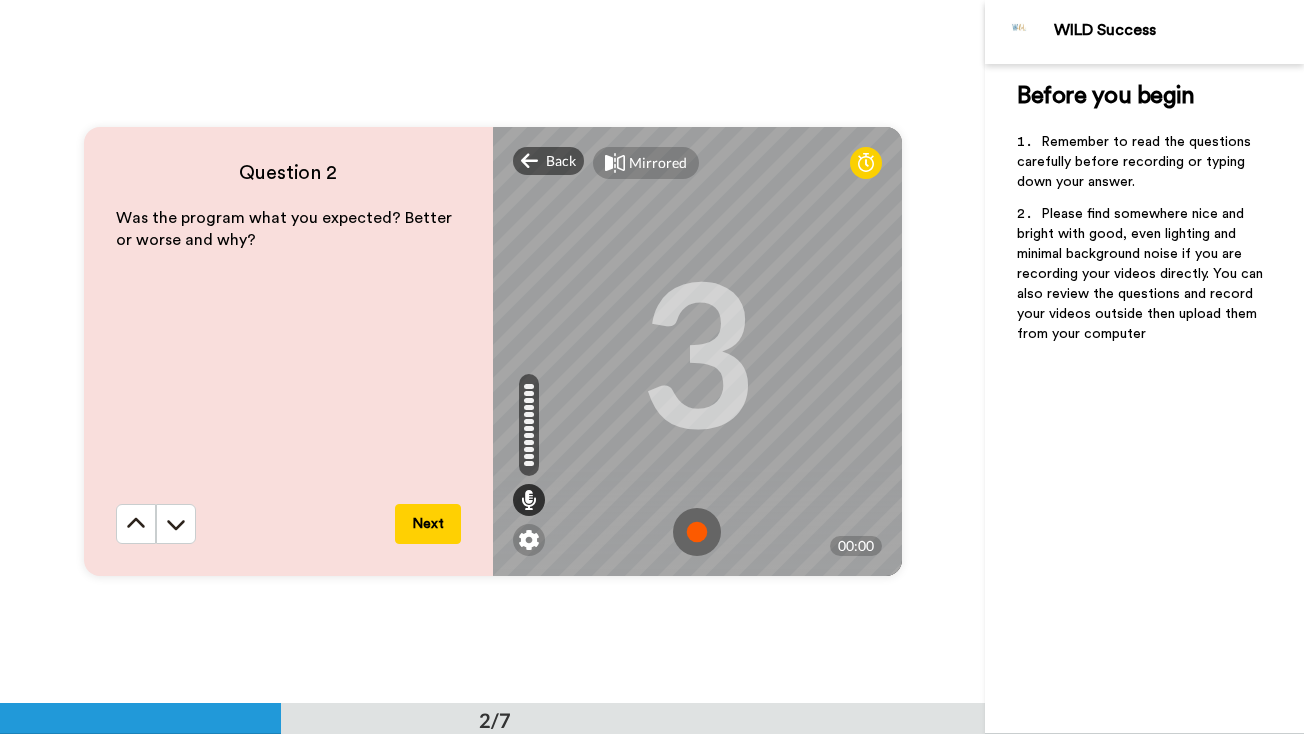 click at bounding box center (697, 532) 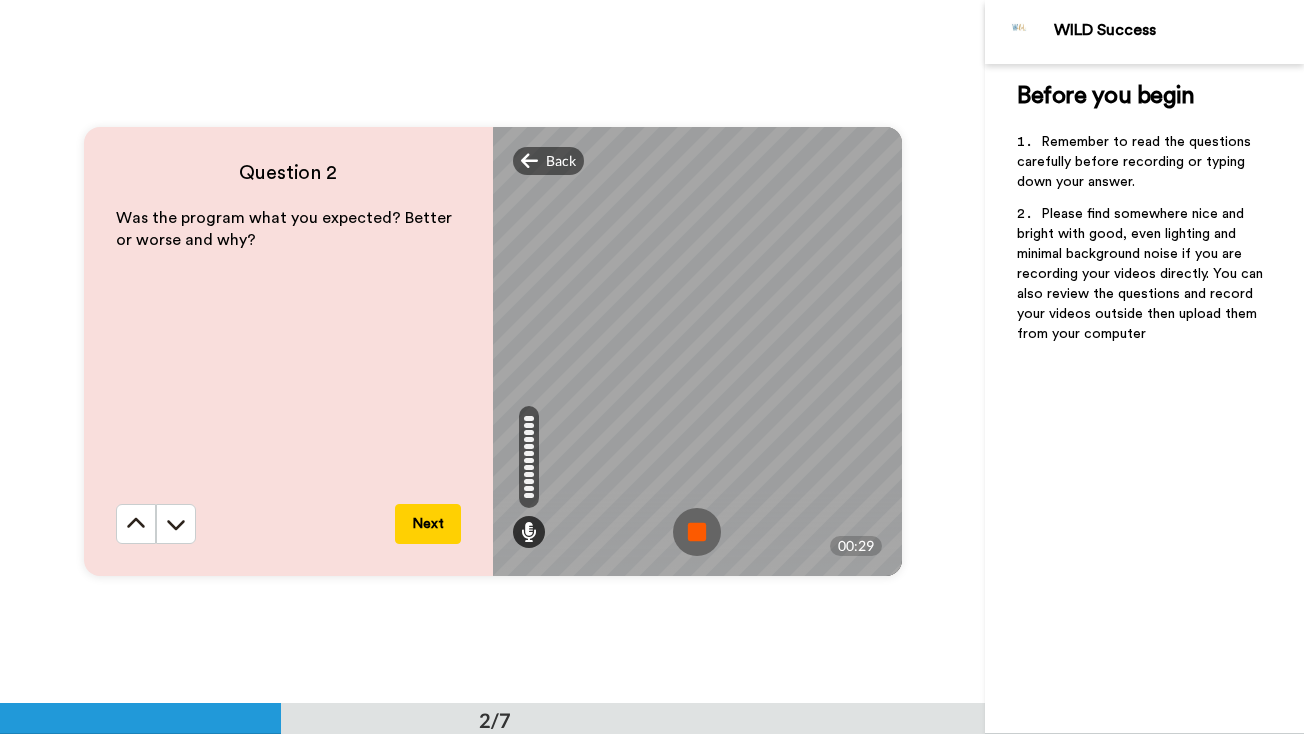 click at bounding box center [697, 532] 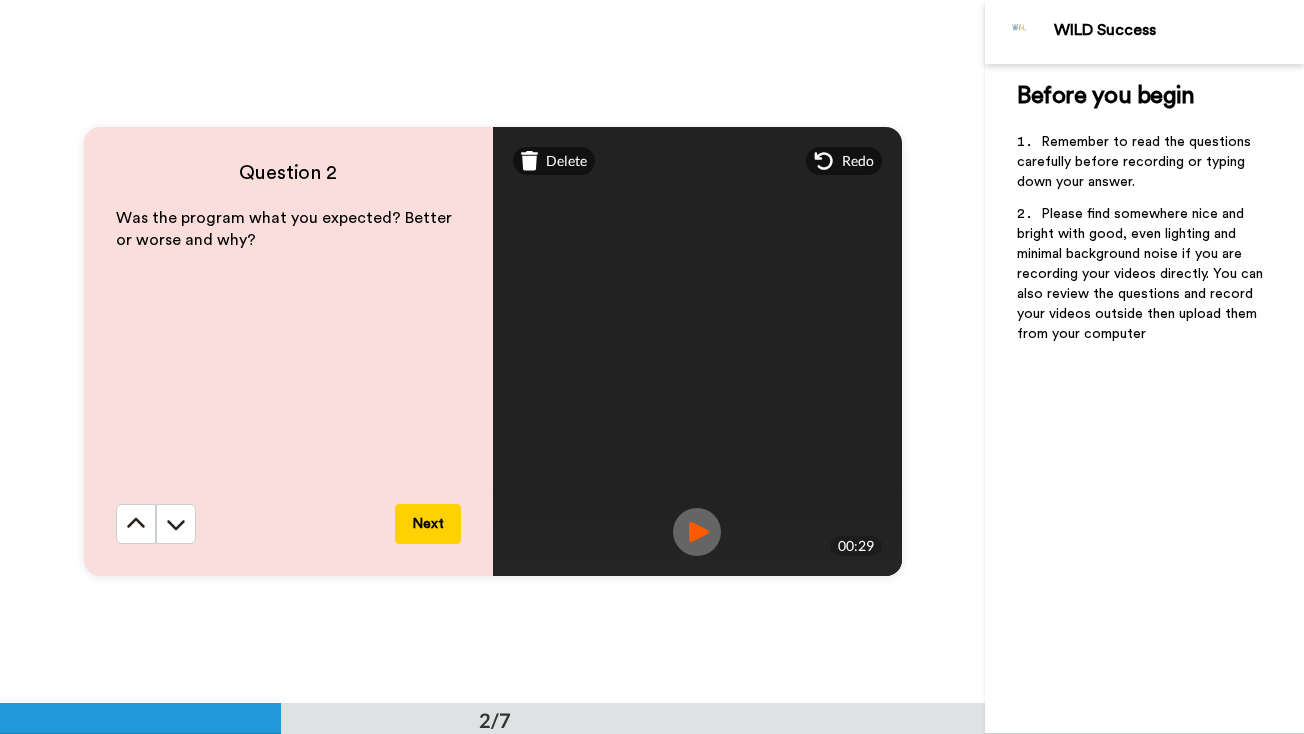 click at bounding box center [697, 532] 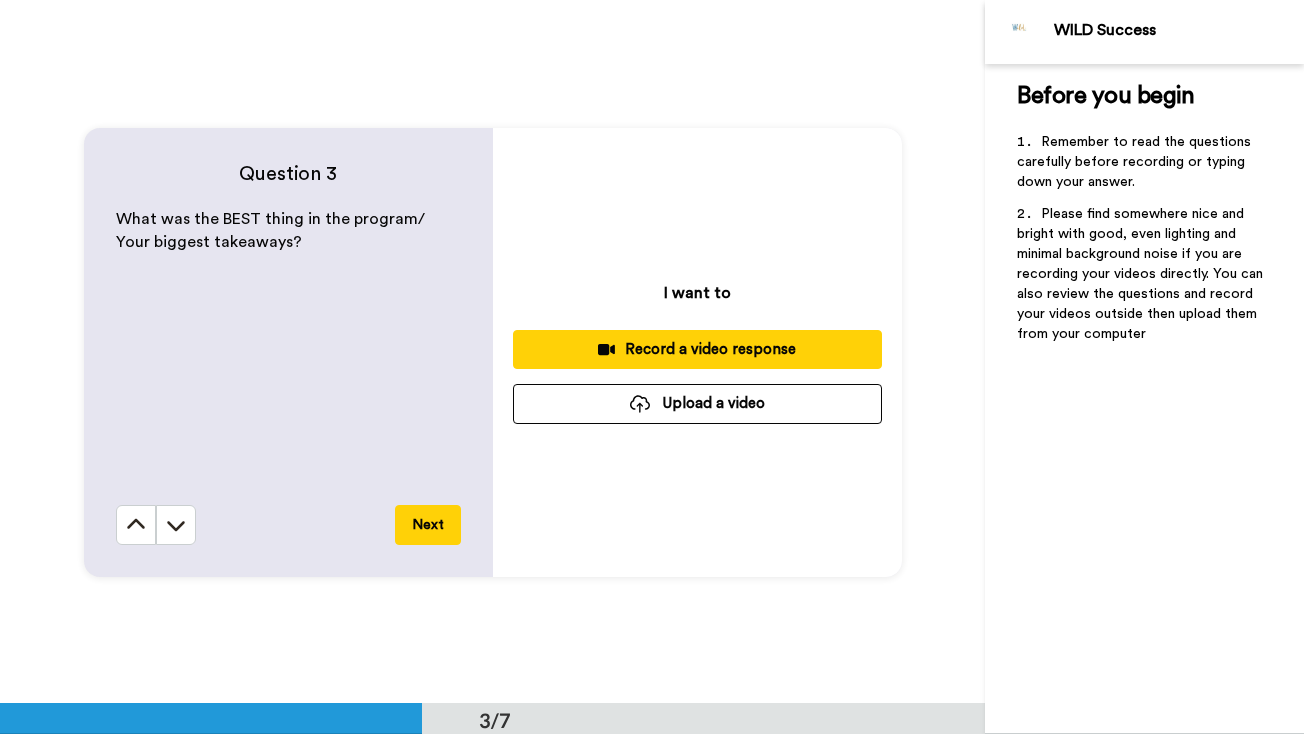 scroll, scrollTop: 1407, scrollLeft: 0, axis: vertical 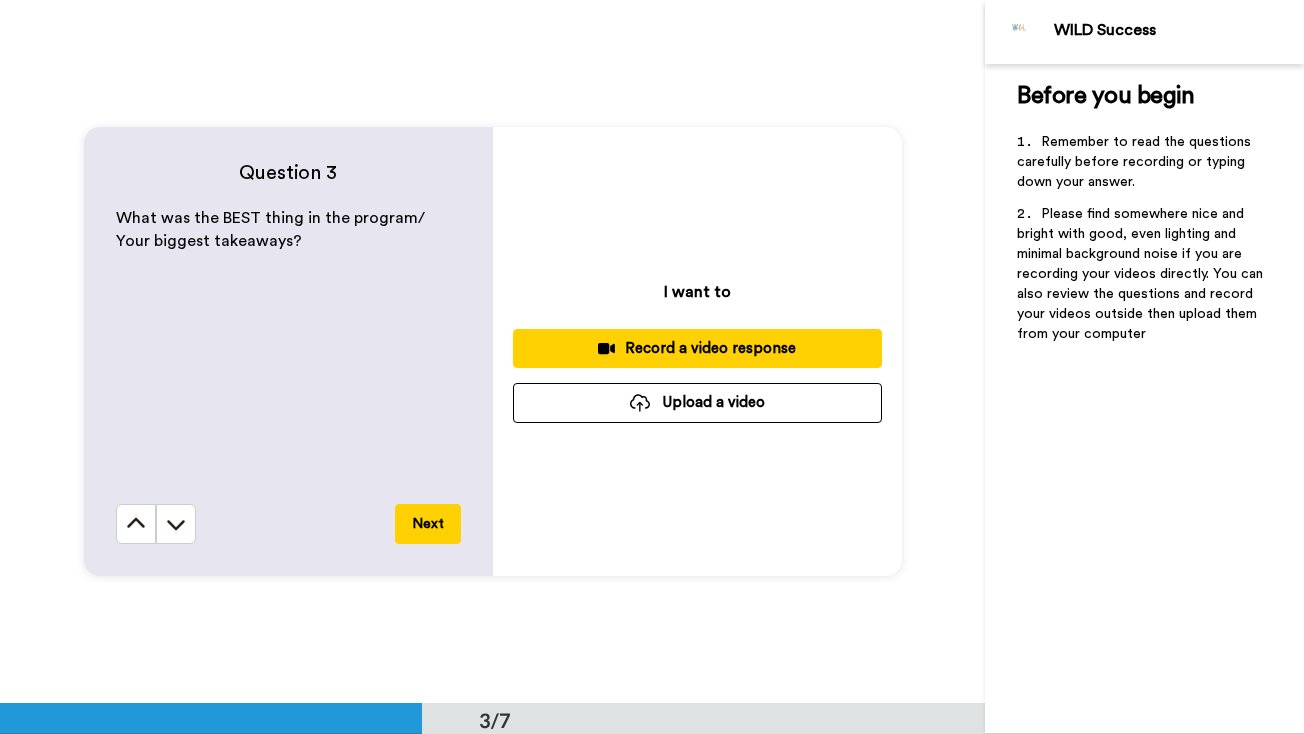 click on "Record a video response" at bounding box center (697, 348) 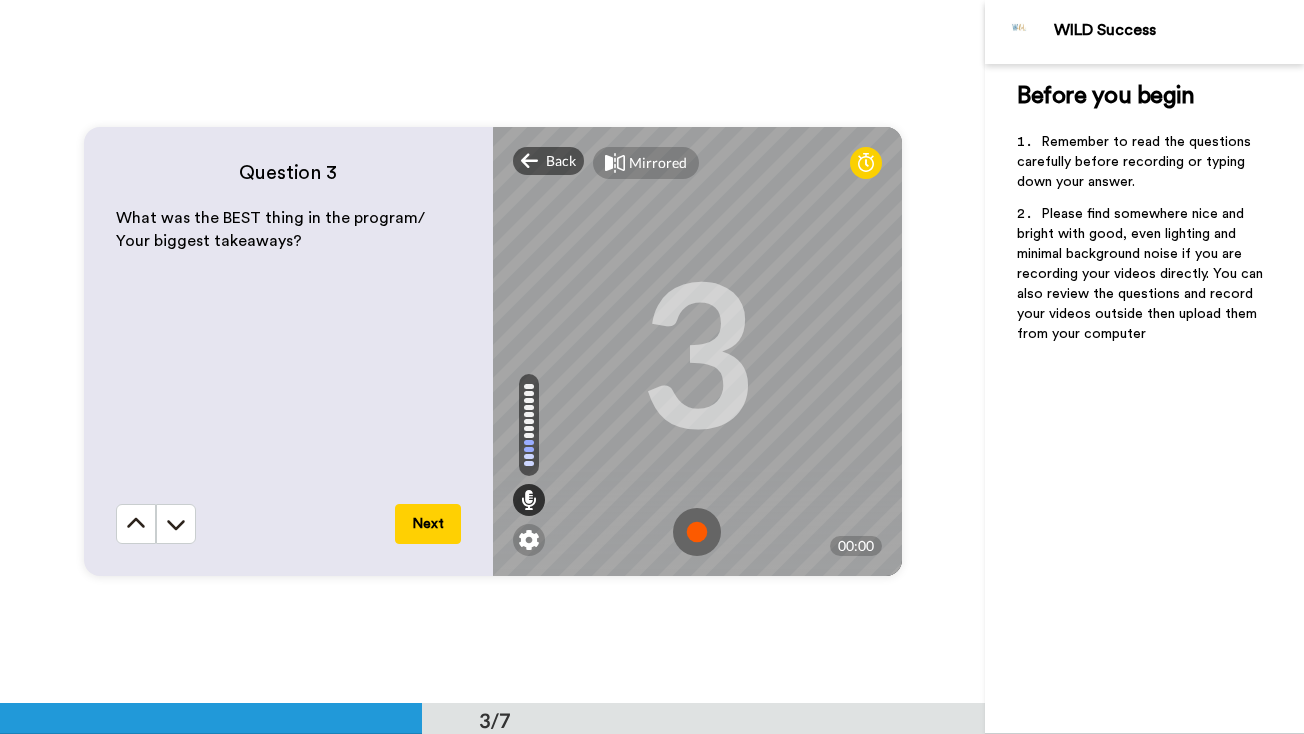 click at bounding box center (697, 532) 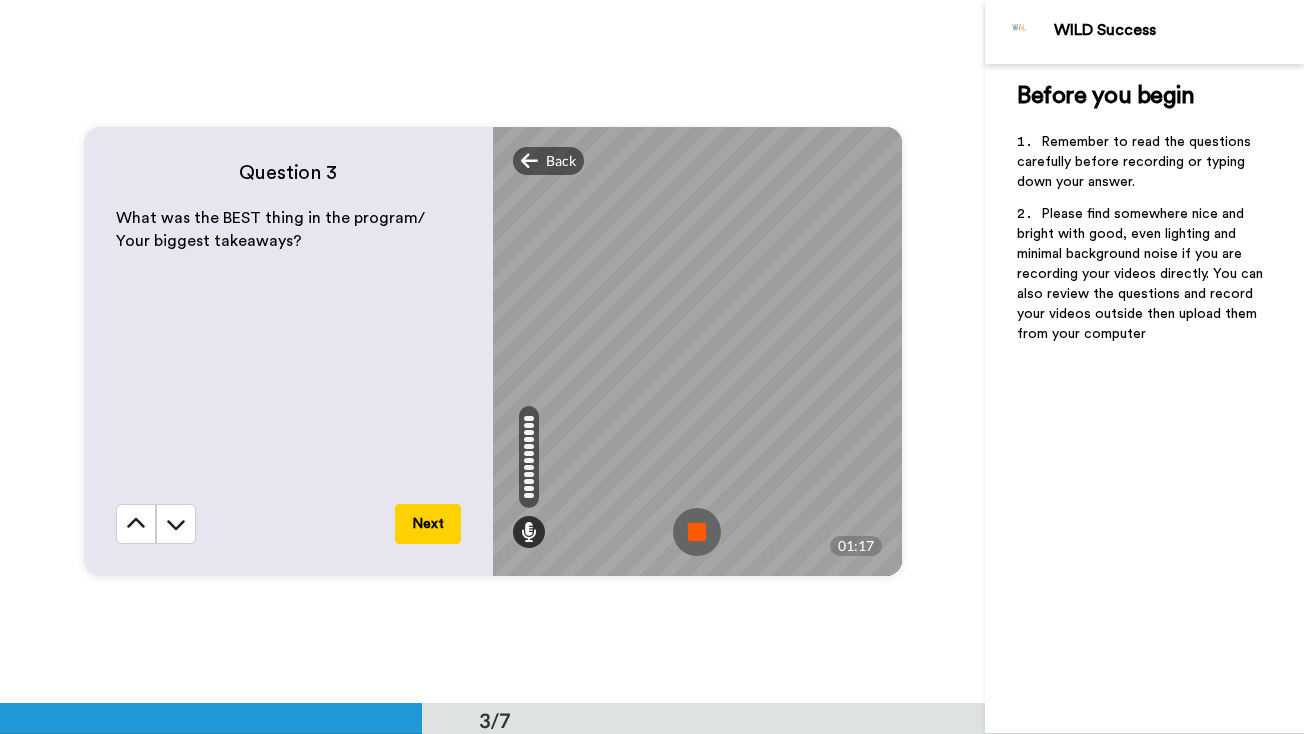 click at bounding box center [697, 532] 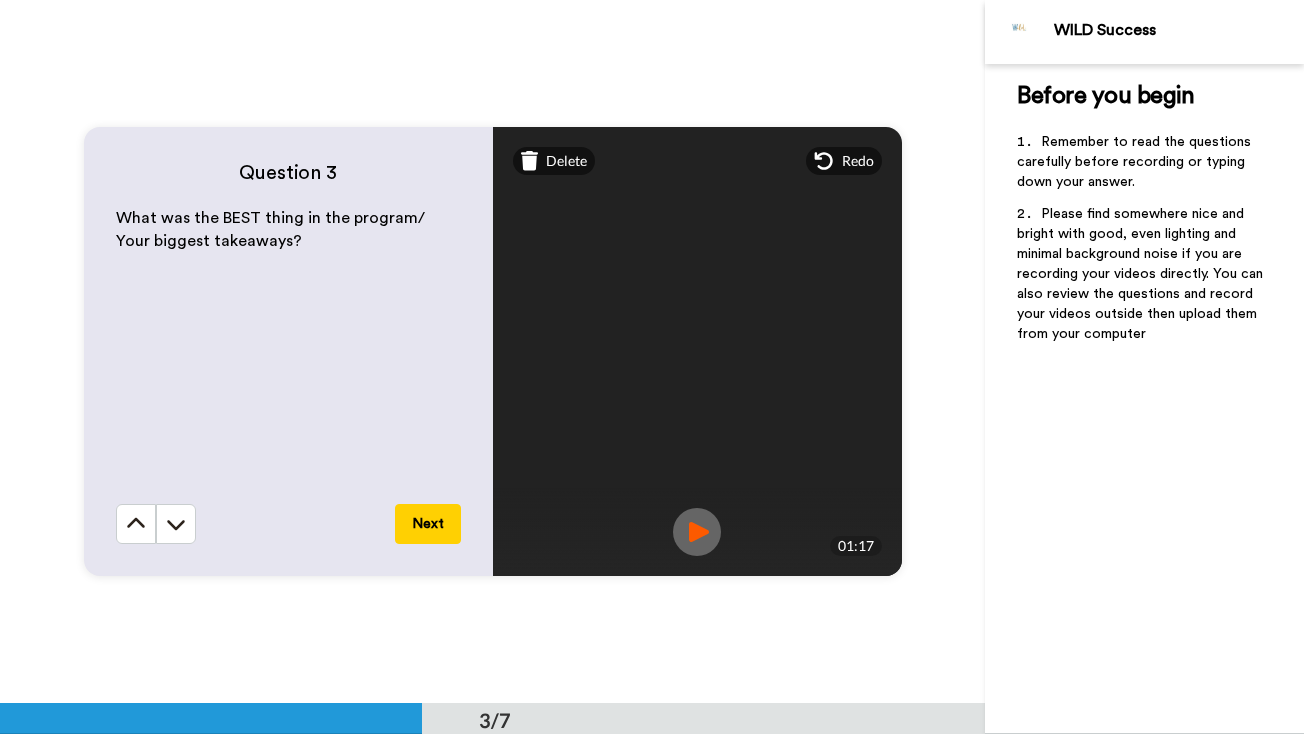 click at bounding box center [697, 532] 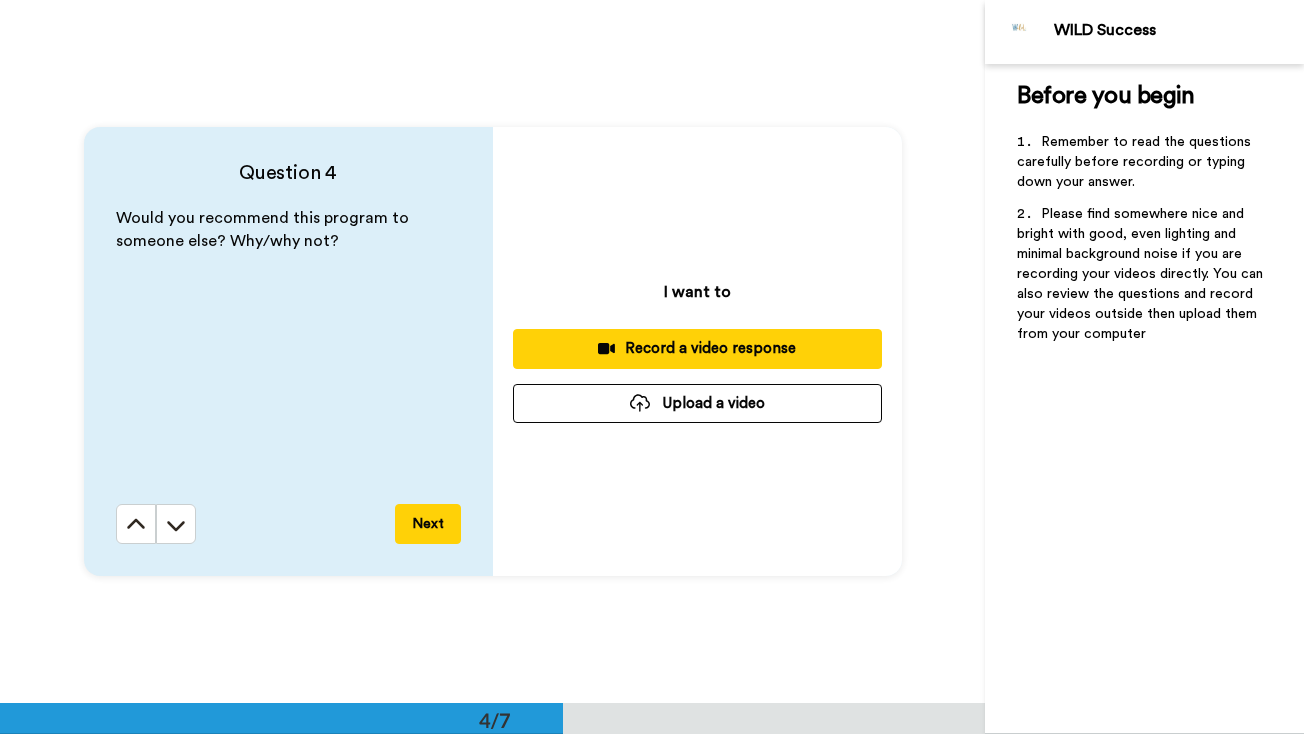 scroll, scrollTop: 2111, scrollLeft: 0, axis: vertical 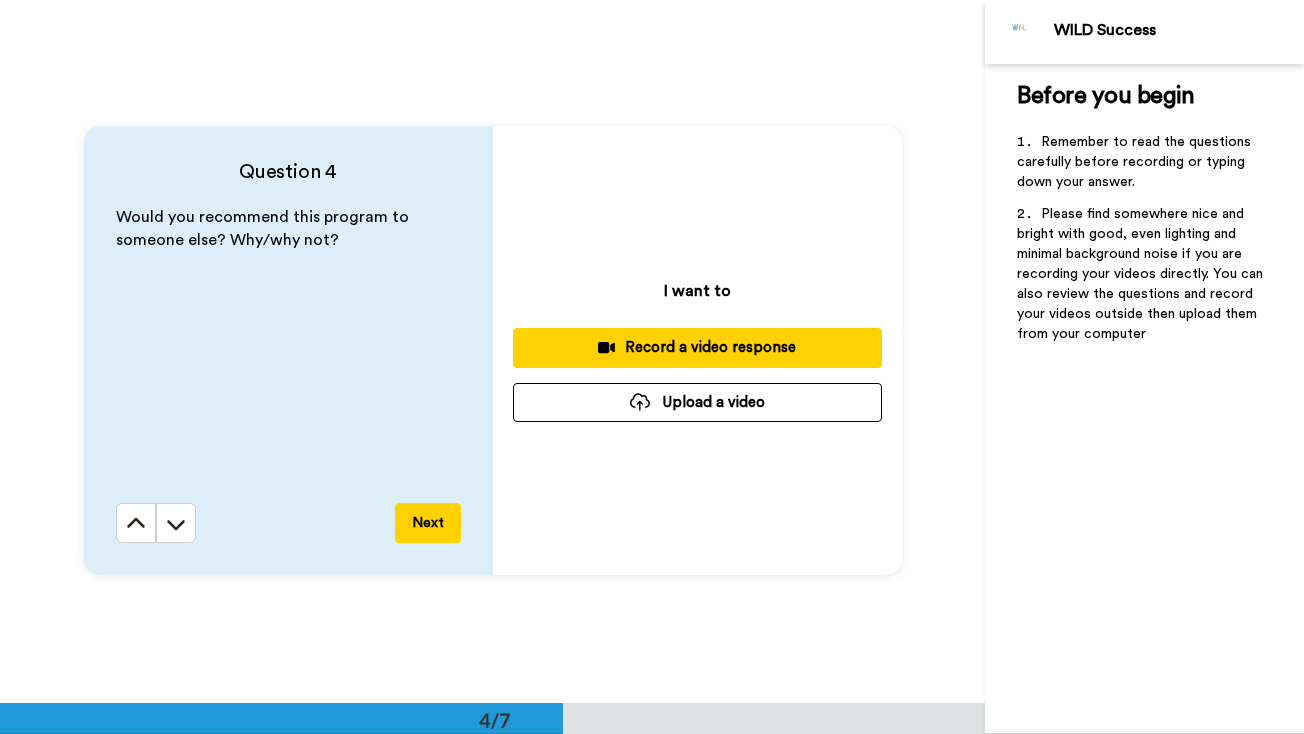 click on "Record a video response" at bounding box center [697, 347] 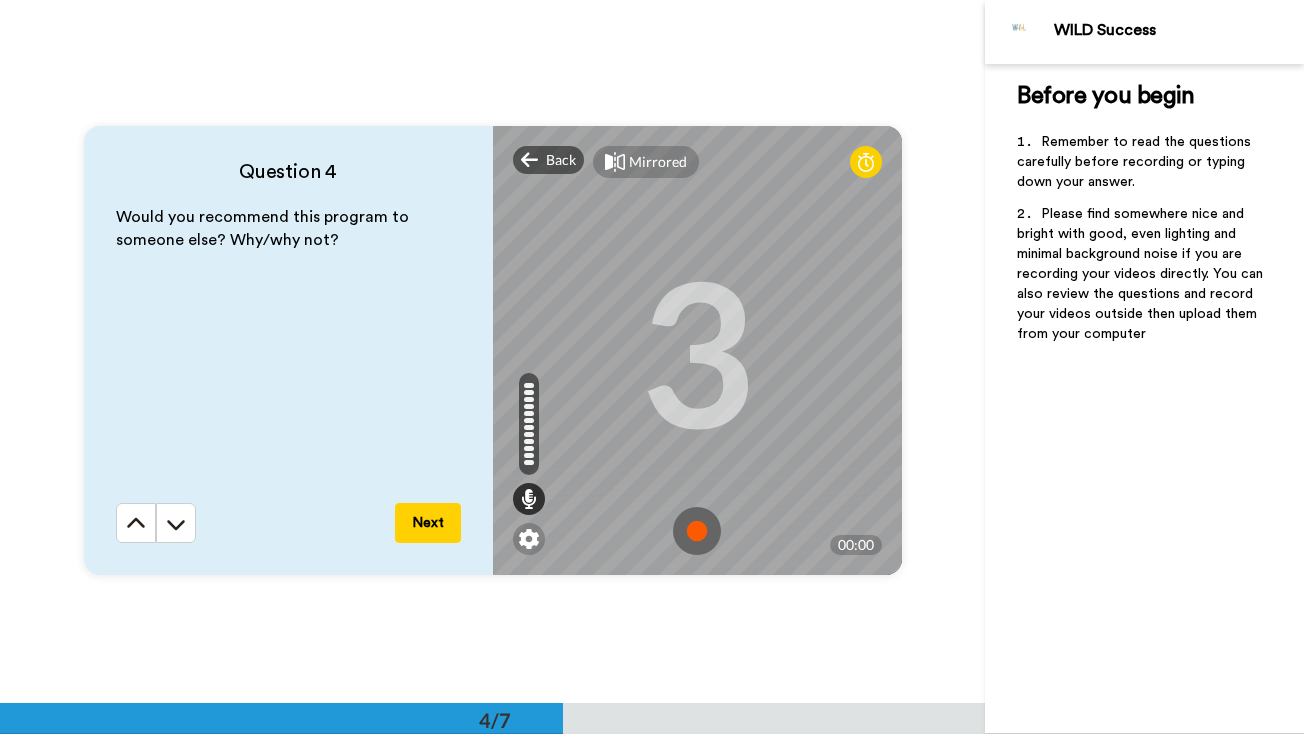 click at bounding box center (697, 531) 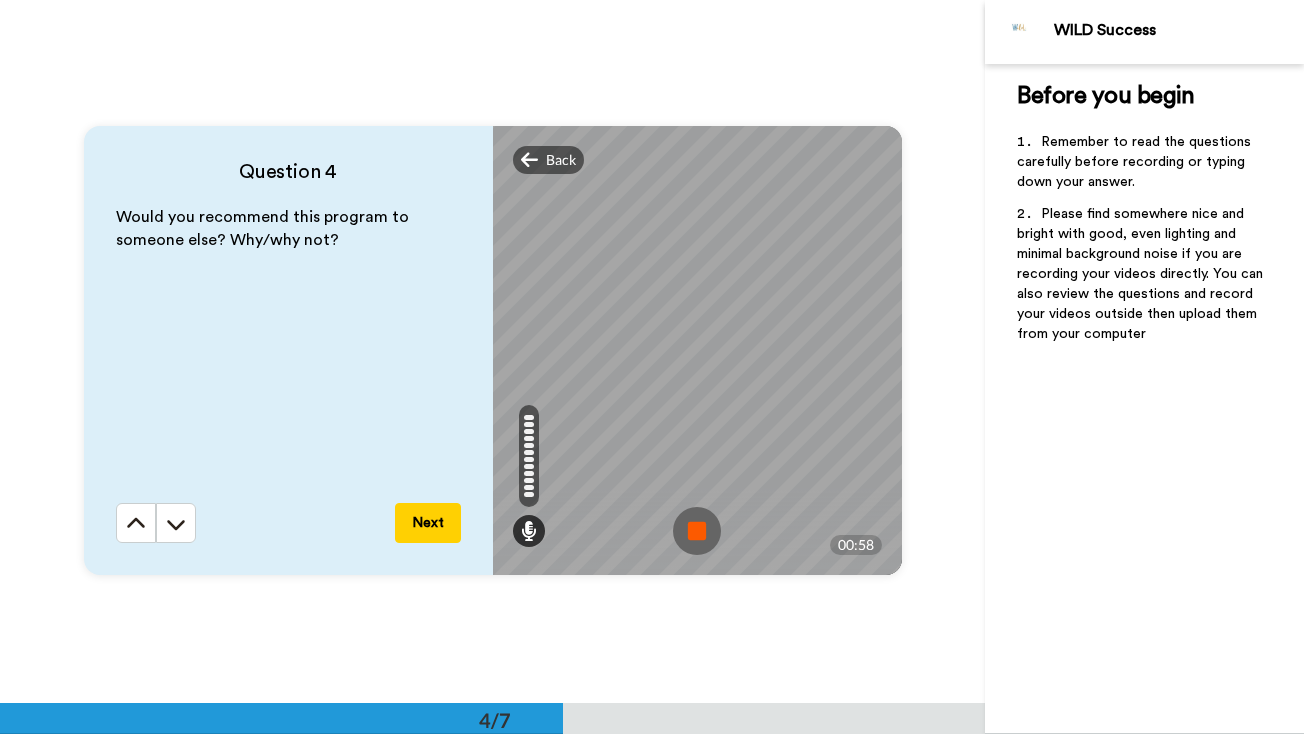 click at bounding box center [697, 531] 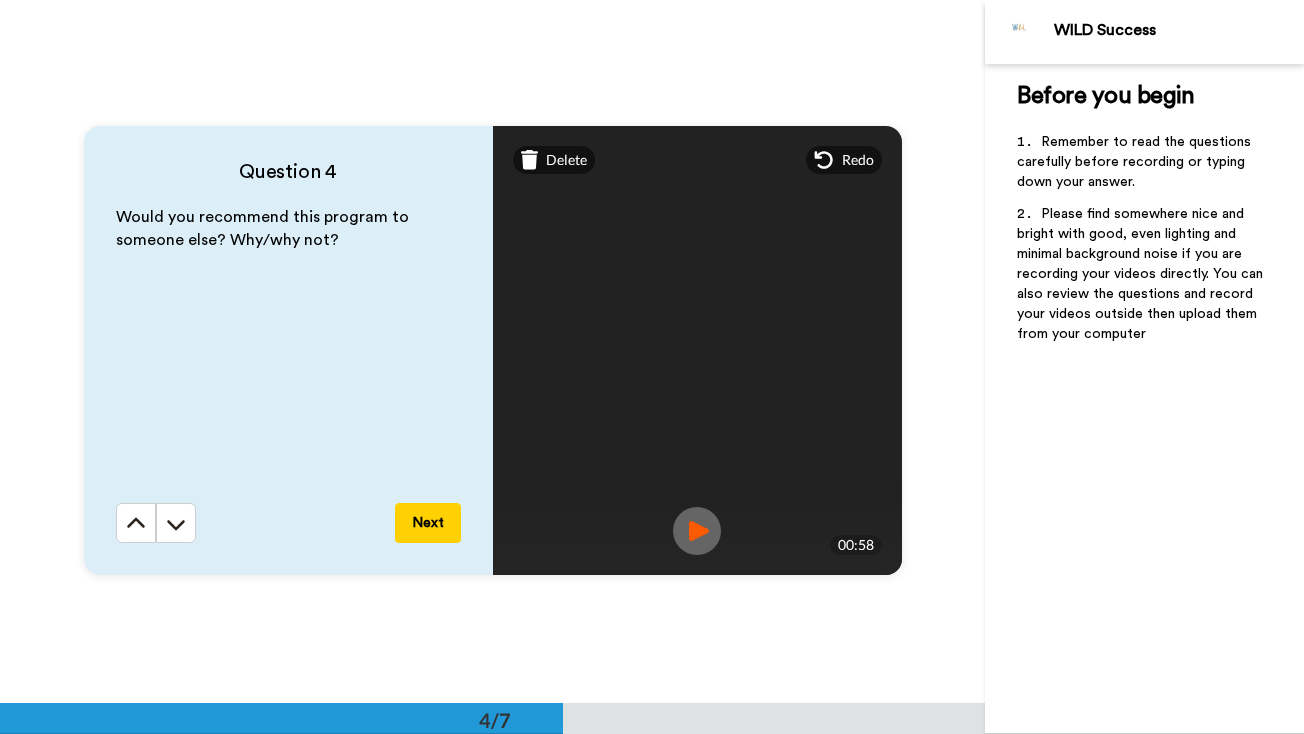 click at bounding box center [697, 531] 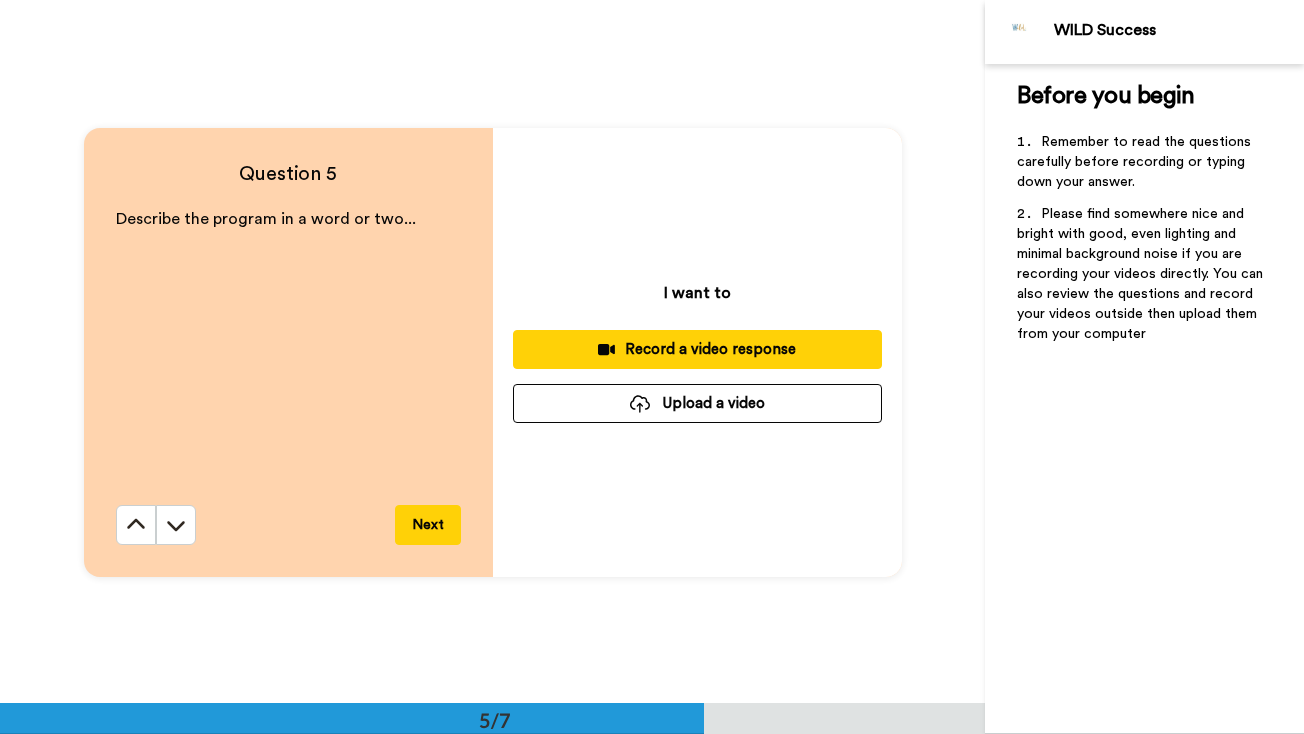 scroll, scrollTop: 2814, scrollLeft: 0, axis: vertical 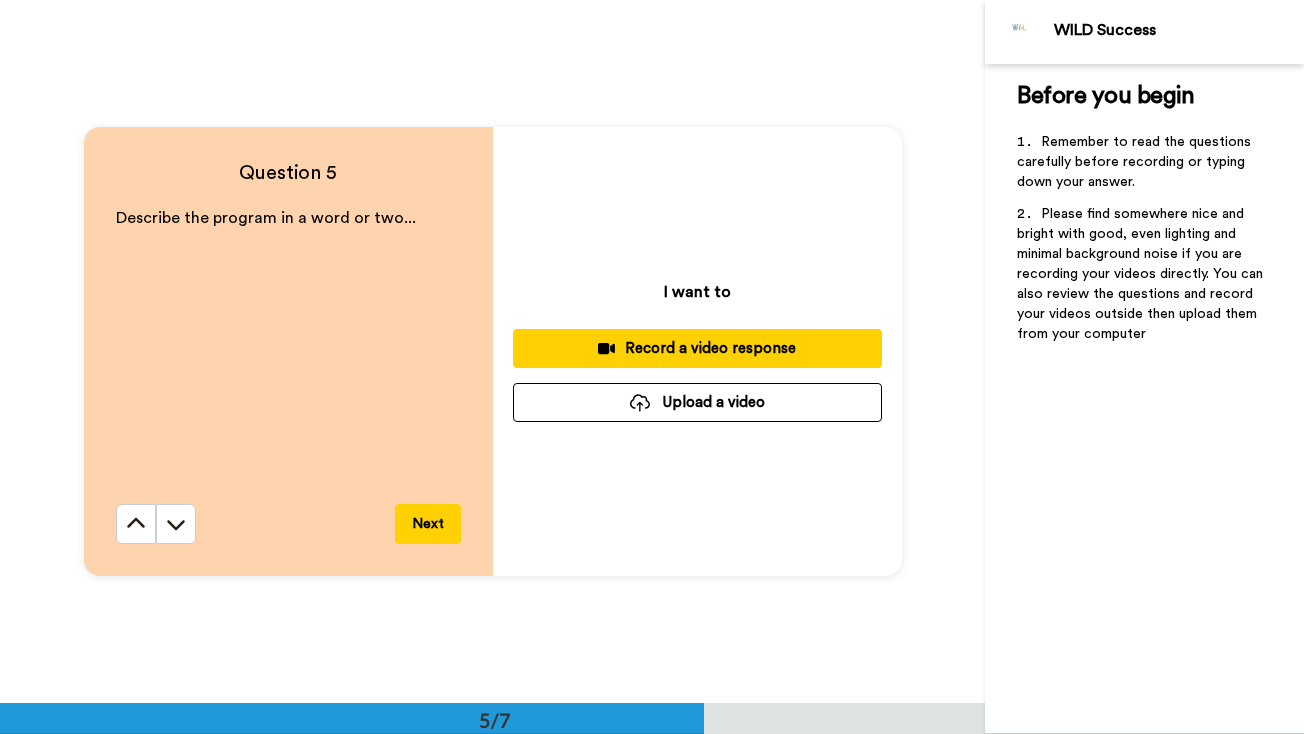 click on "Record a video response" at bounding box center (697, 348) 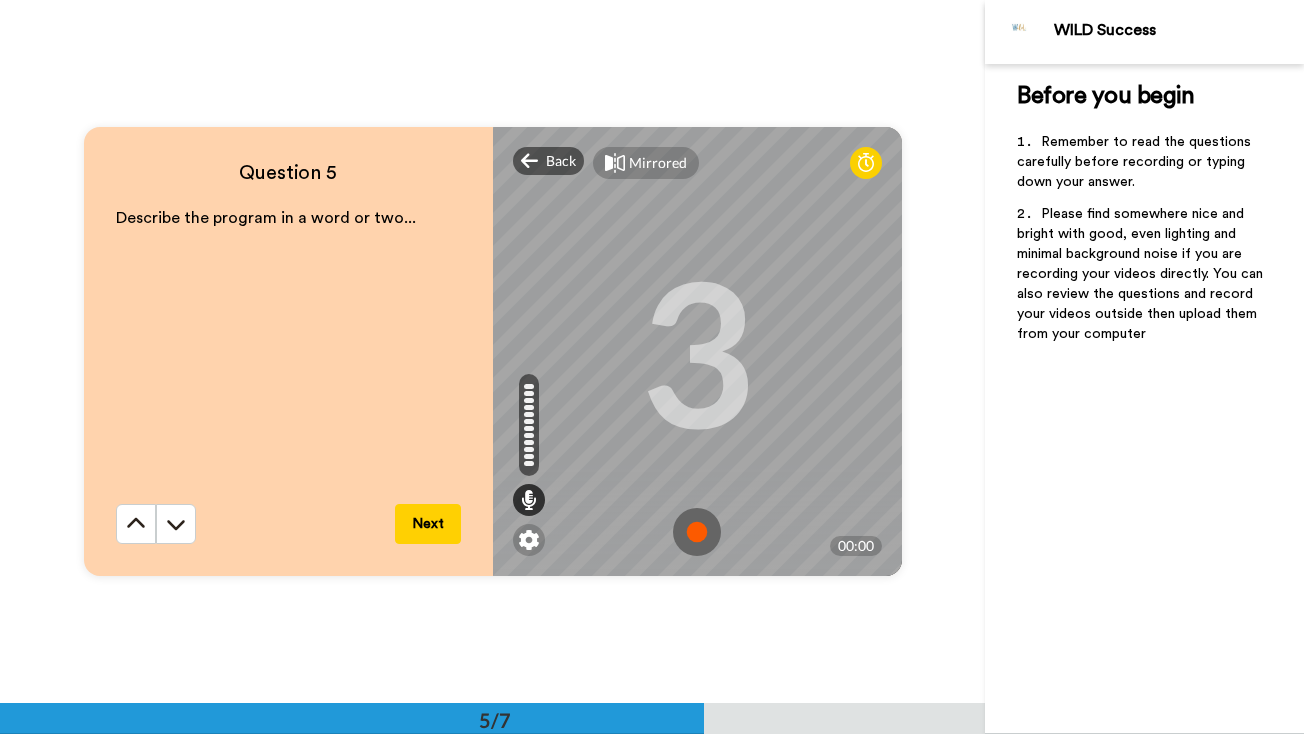 click at bounding box center (697, 532) 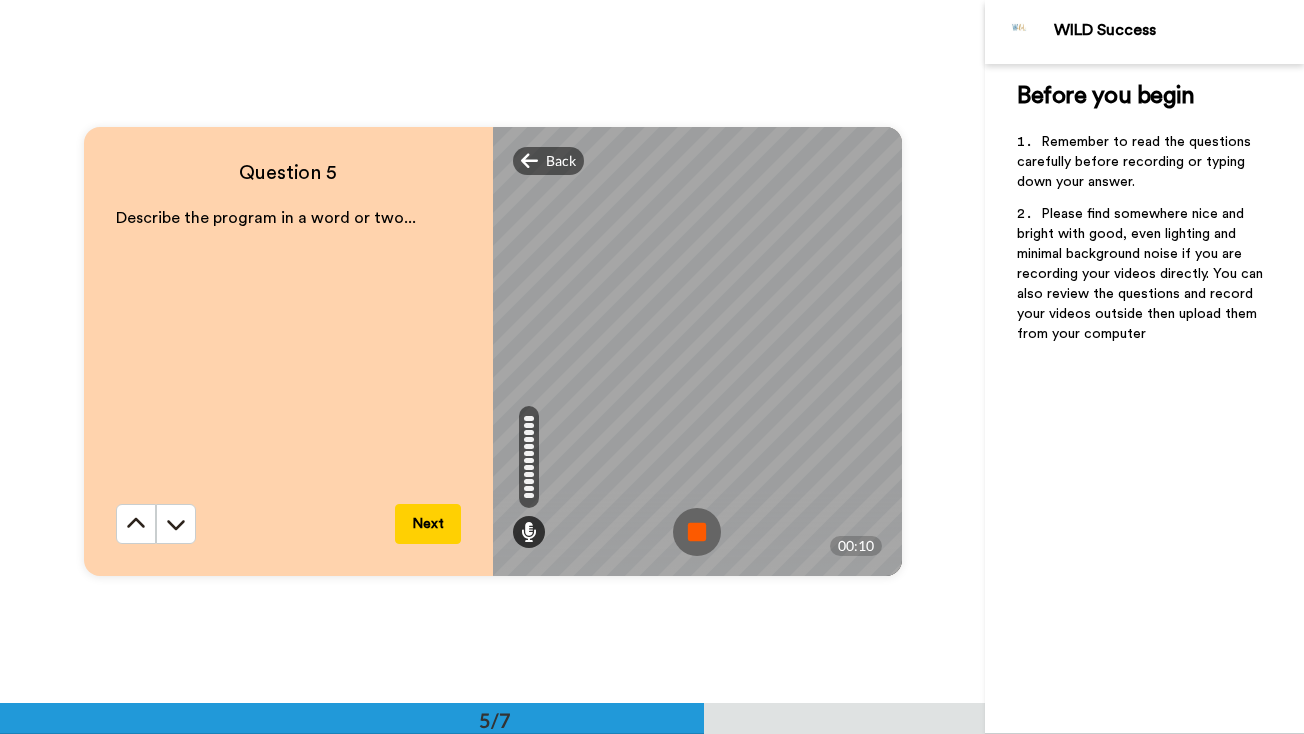 click at bounding box center [697, 532] 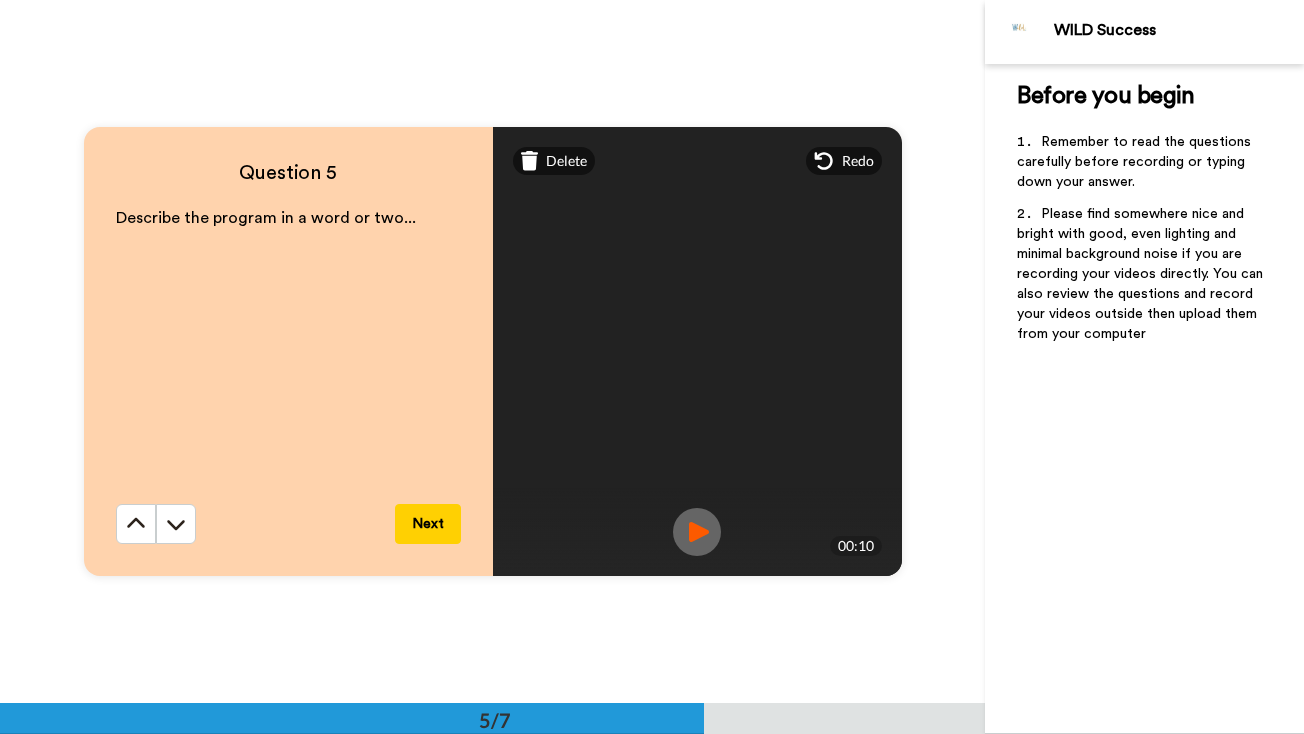 click at bounding box center [697, 532] 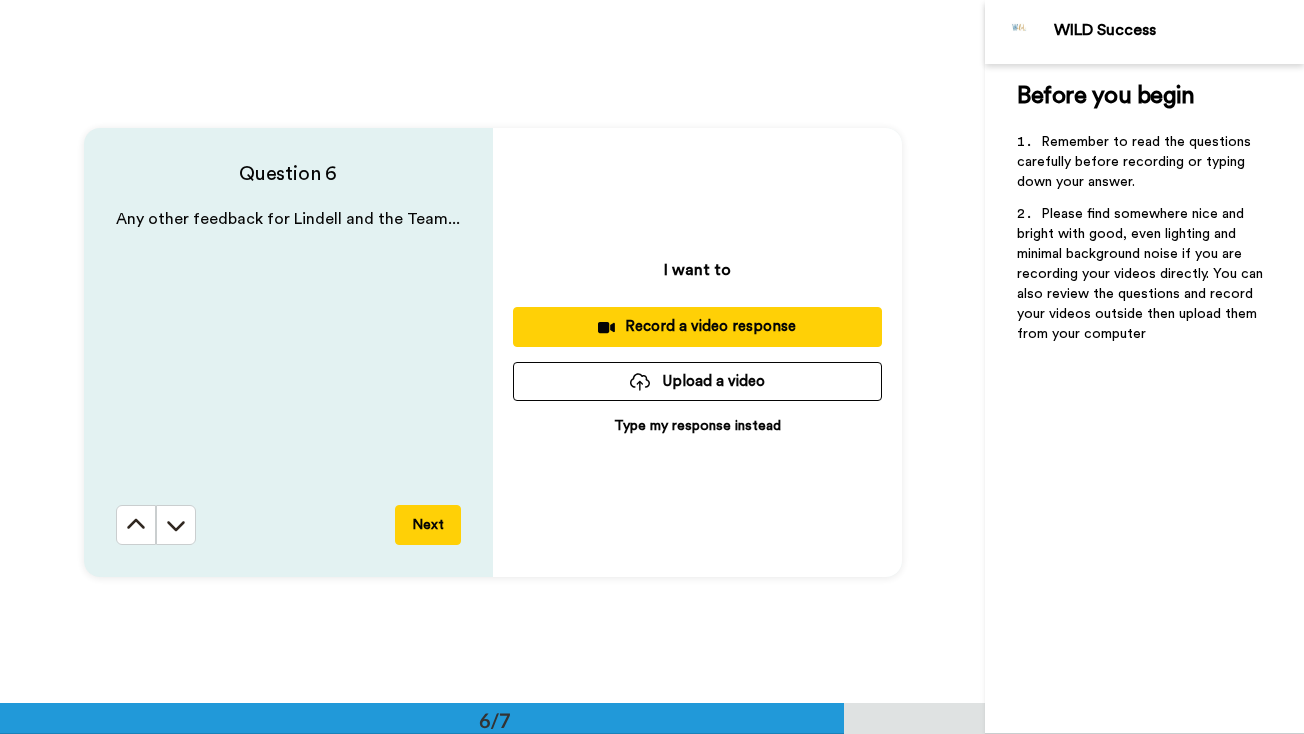scroll, scrollTop: 3517, scrollLeft: 0, axis: vertical 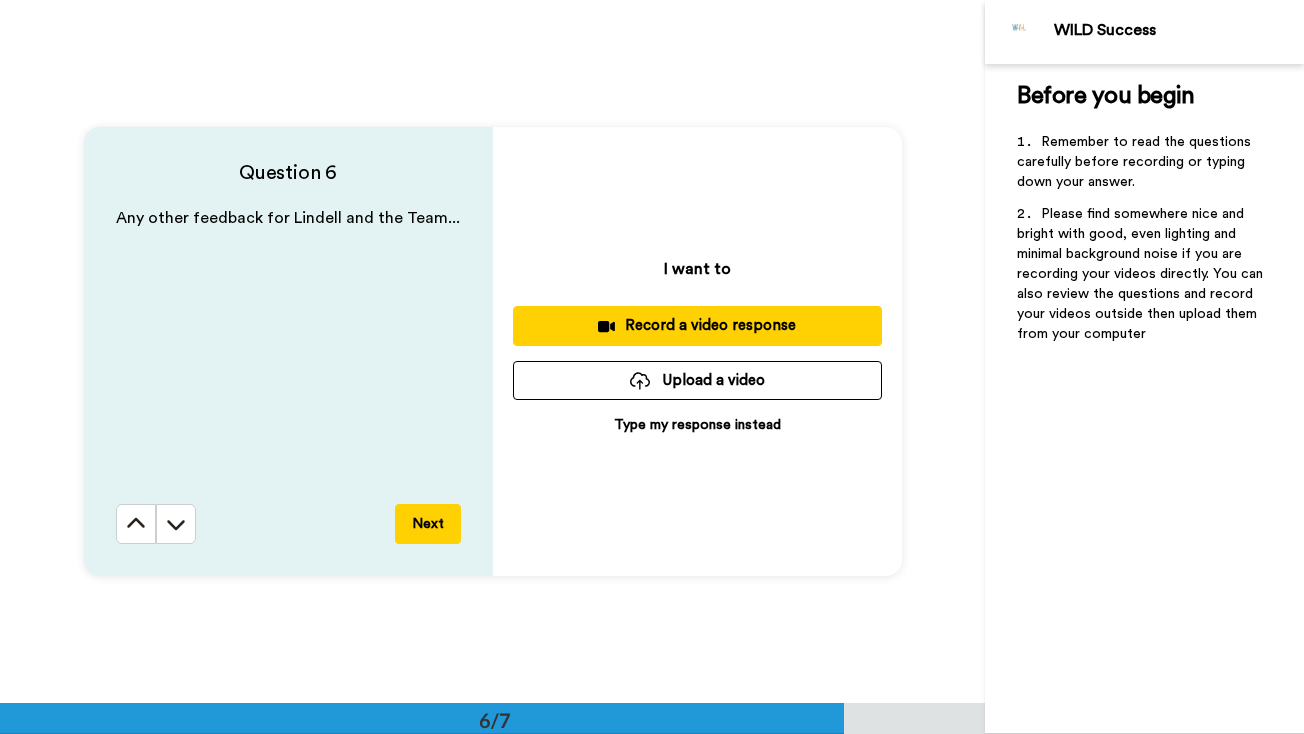 click on "Record a video response" at bounding box center (697, 325) 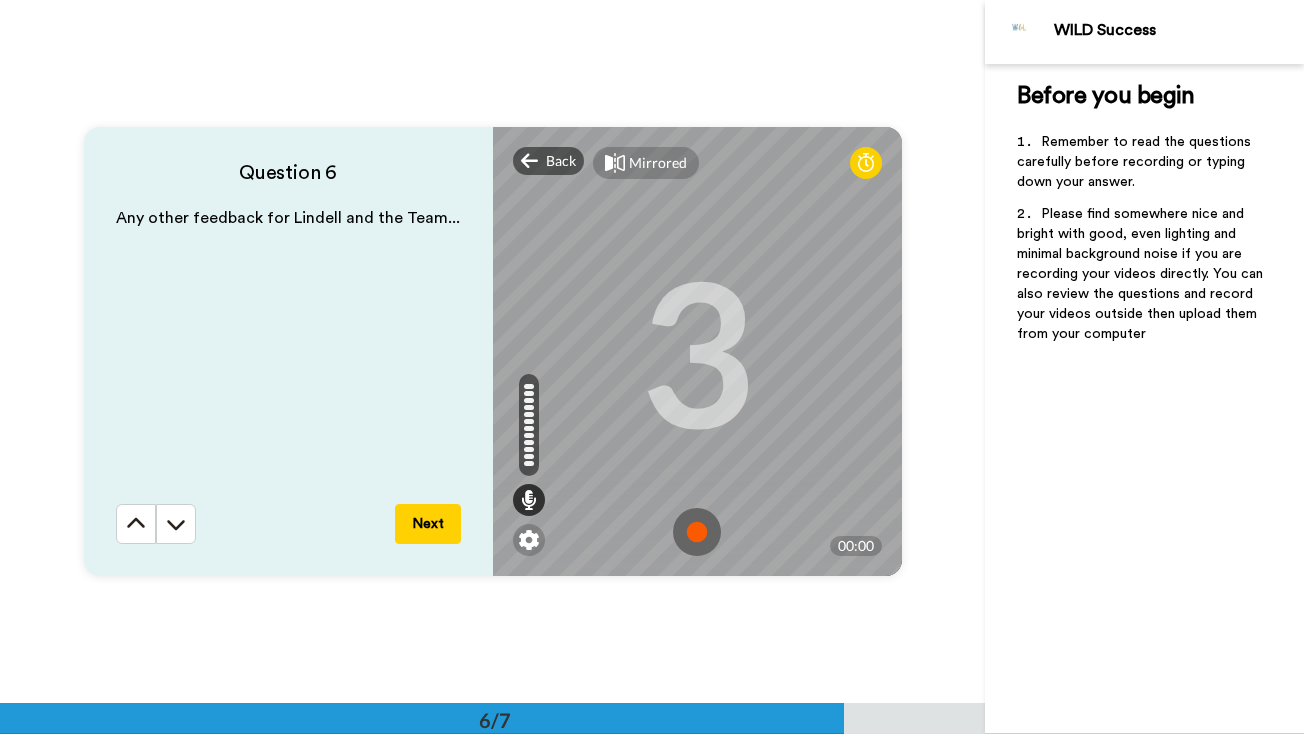 click at bounding box center [697, 532] 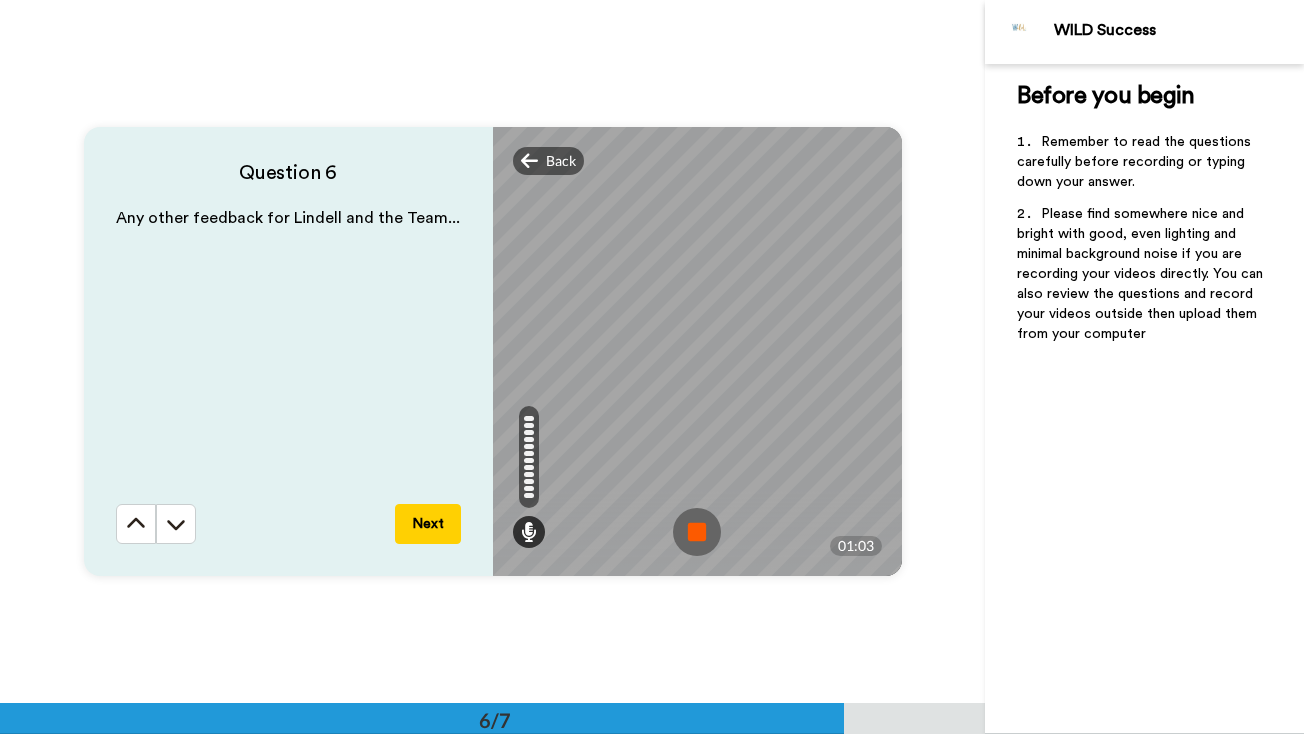 click at bounding box center (697, 532) 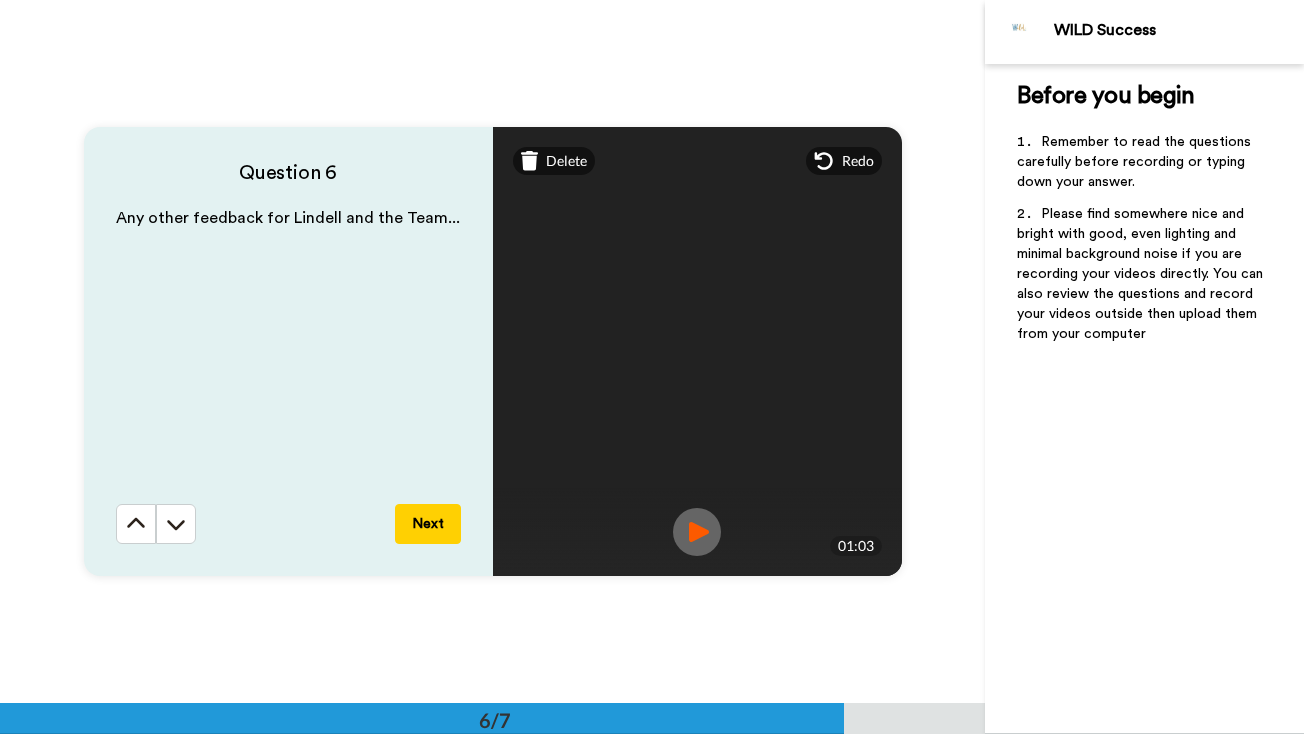 click at bounding box center (697, 532) 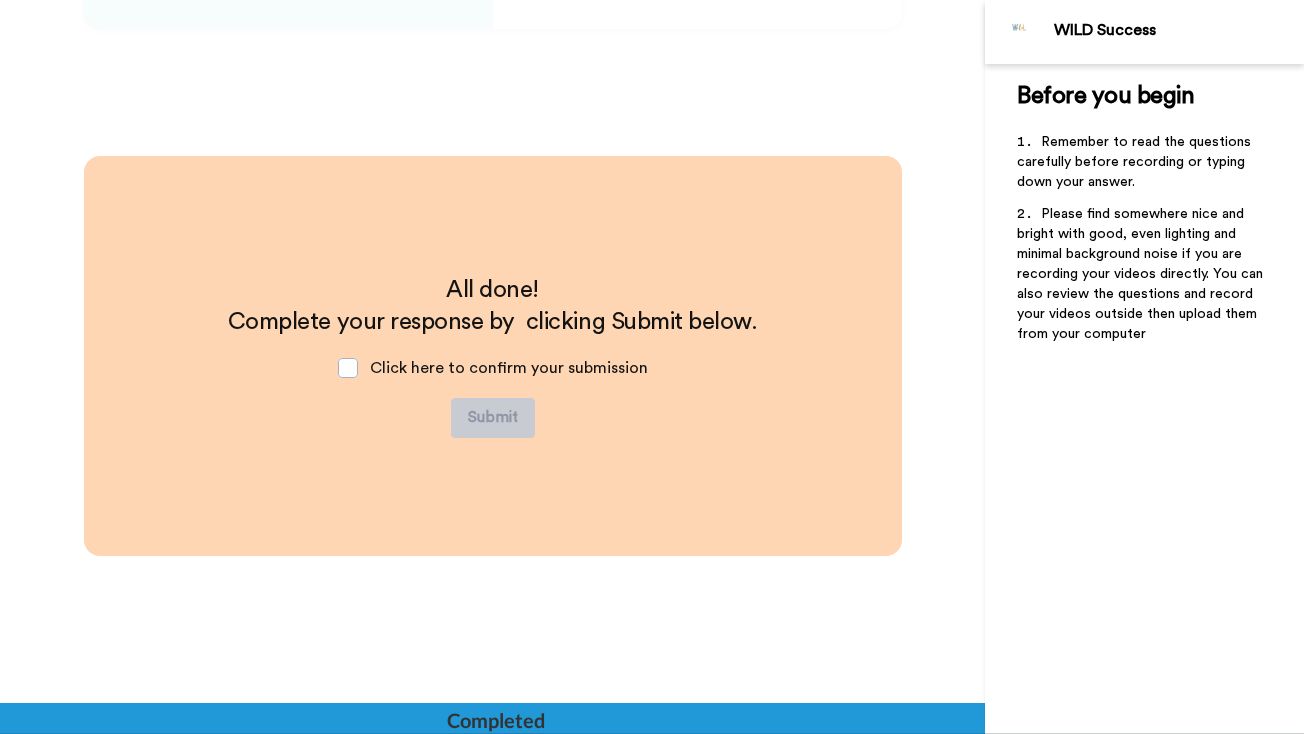 scroll, scrollTop: 4069, scrollLeft: 0, axis: vertical 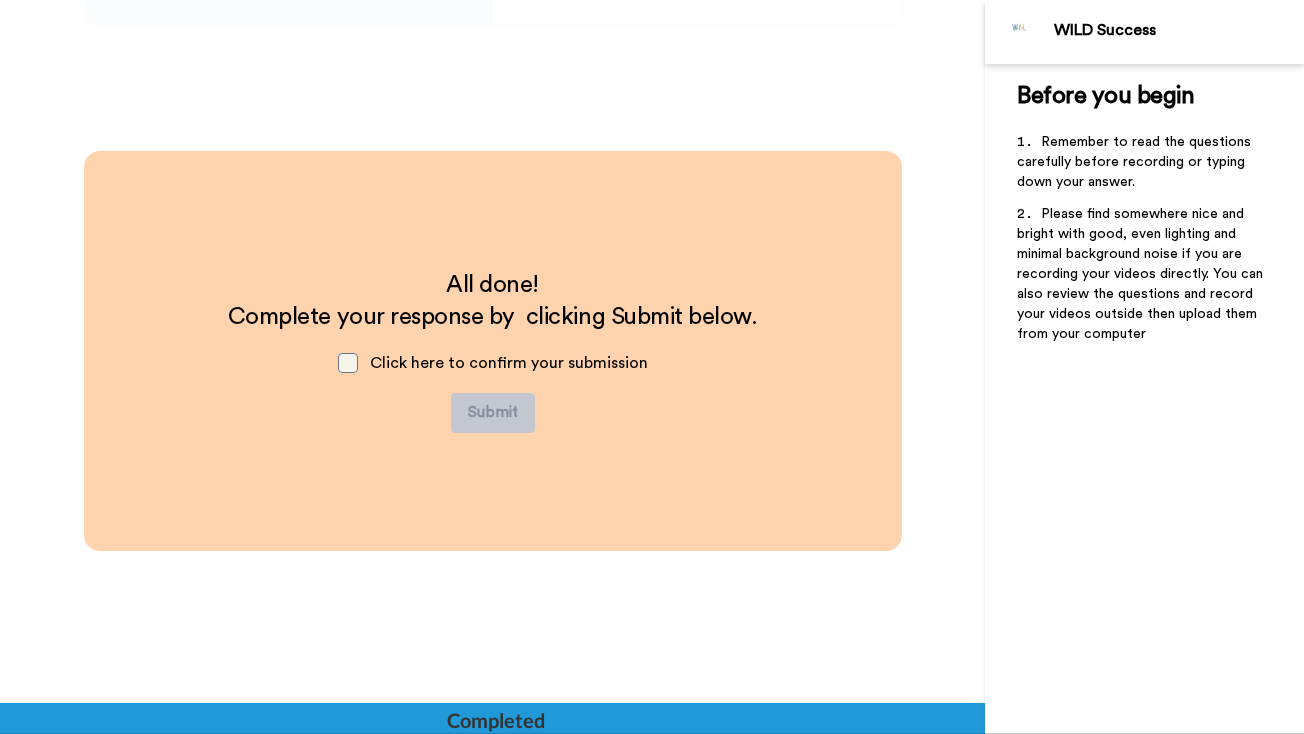click at bounding box center (348, 363) 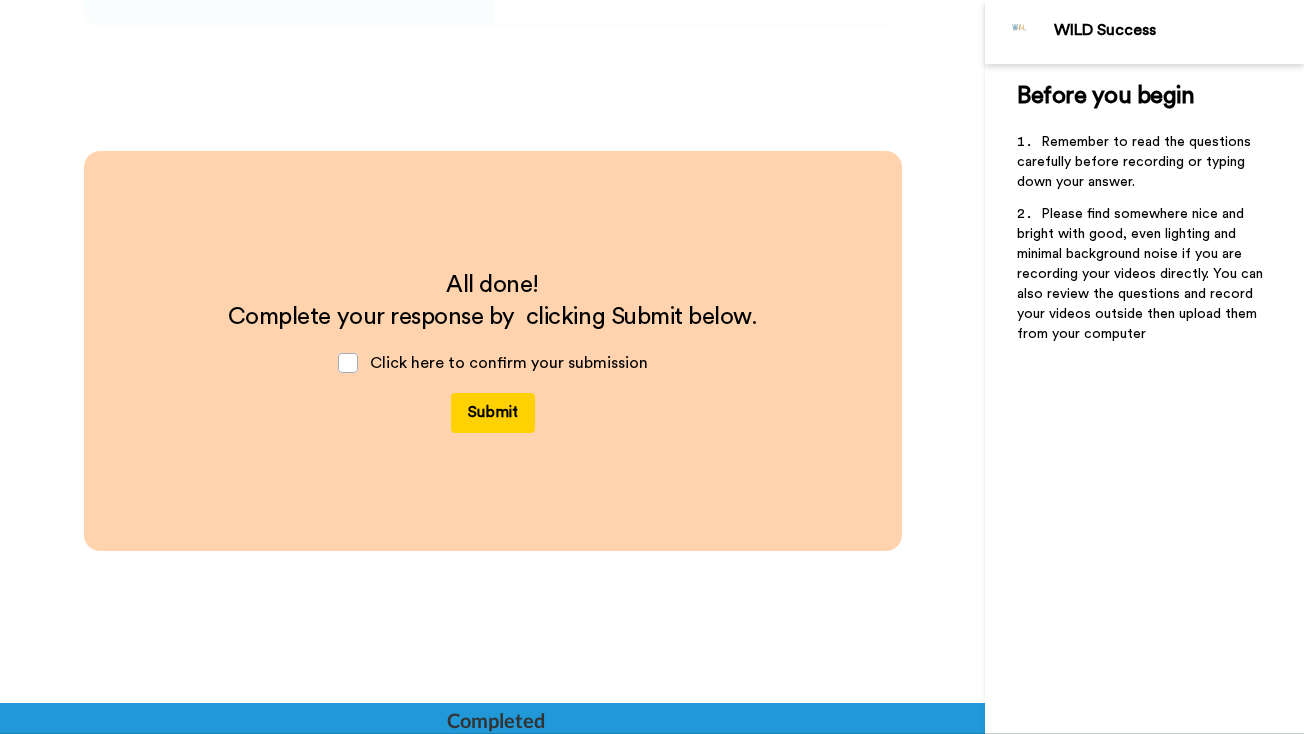 click on "Submit" at bounding box center [493, 413] 